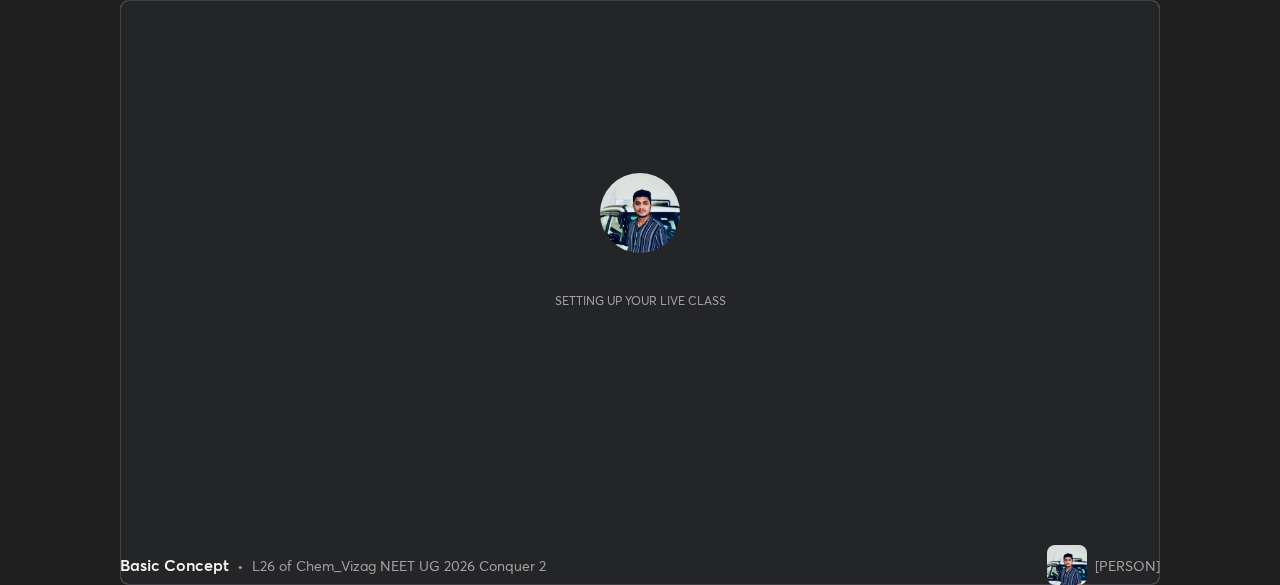 scroll, scrollTop: 0, scrollLeft: 0, axis: both 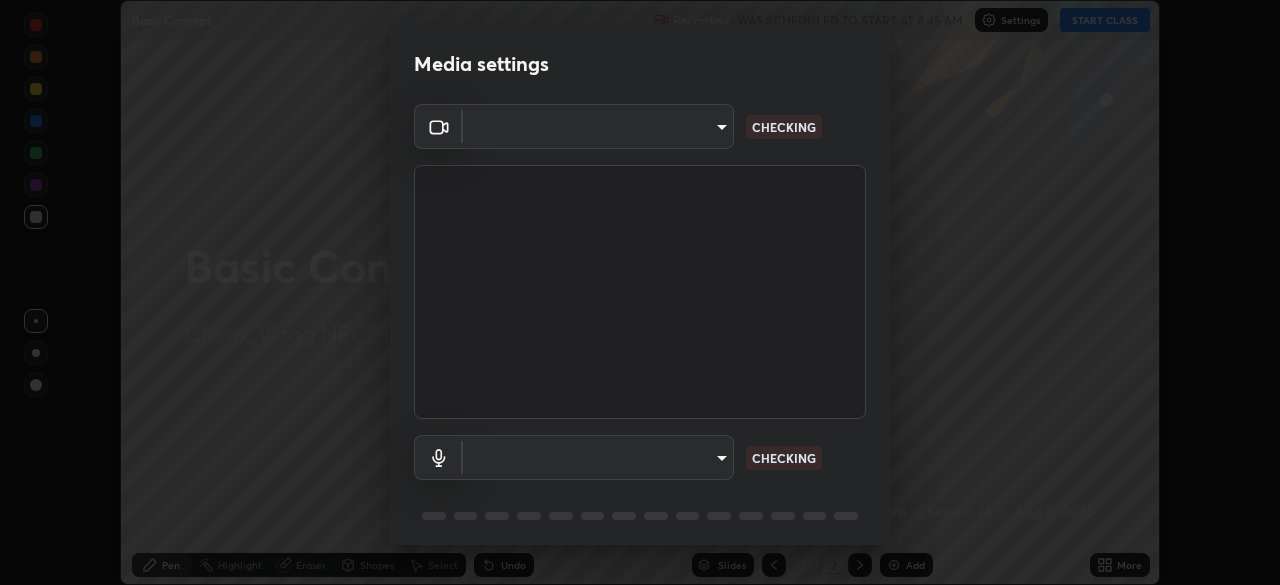 click on "Media settings ​ CHECKING ​ CHECKING 1 / 5 Next" at bounding box center (640, 292) 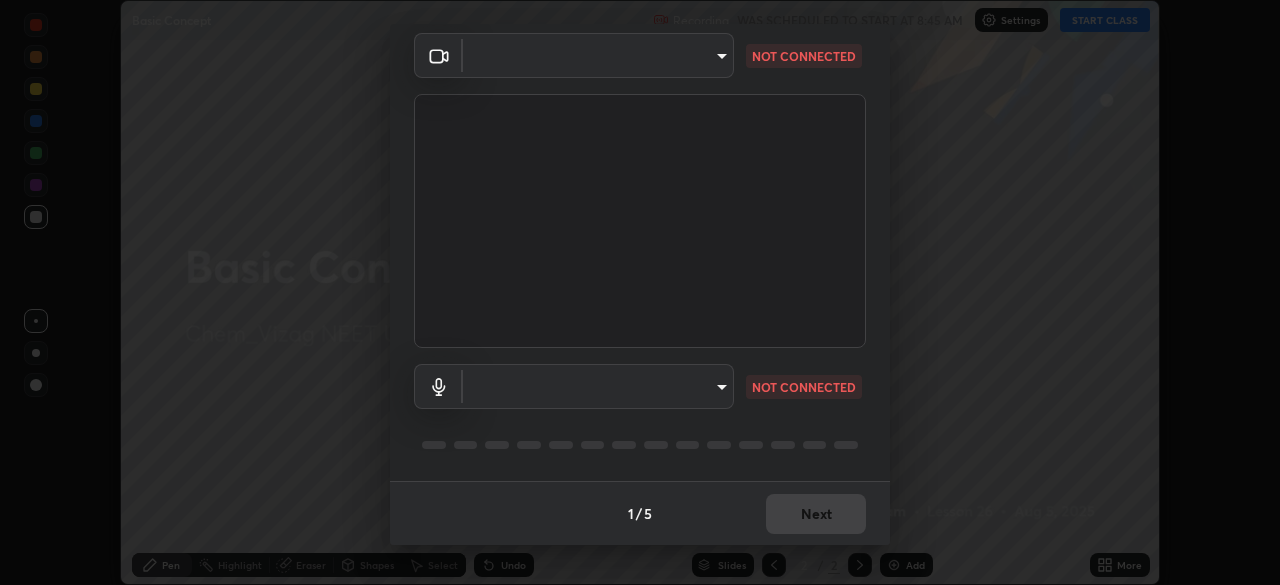 type on "e22b31622504561304a1b81eff57d23c6261876020de6d080eb4e3537e1d0af1" 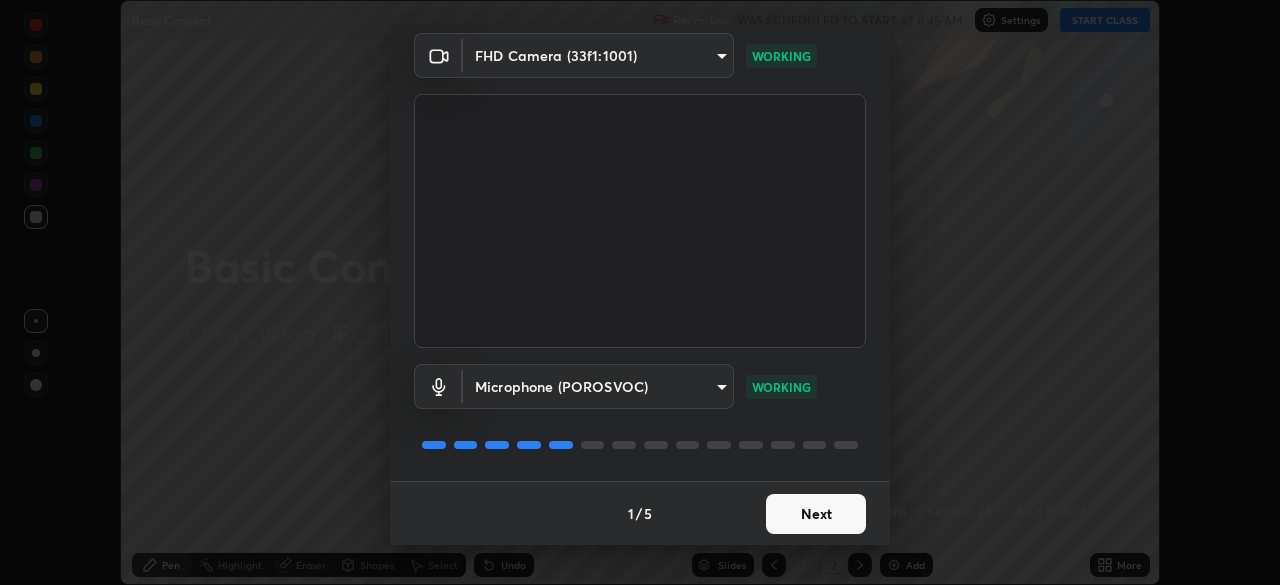 click on "Next" at bounding box center [816, 514] 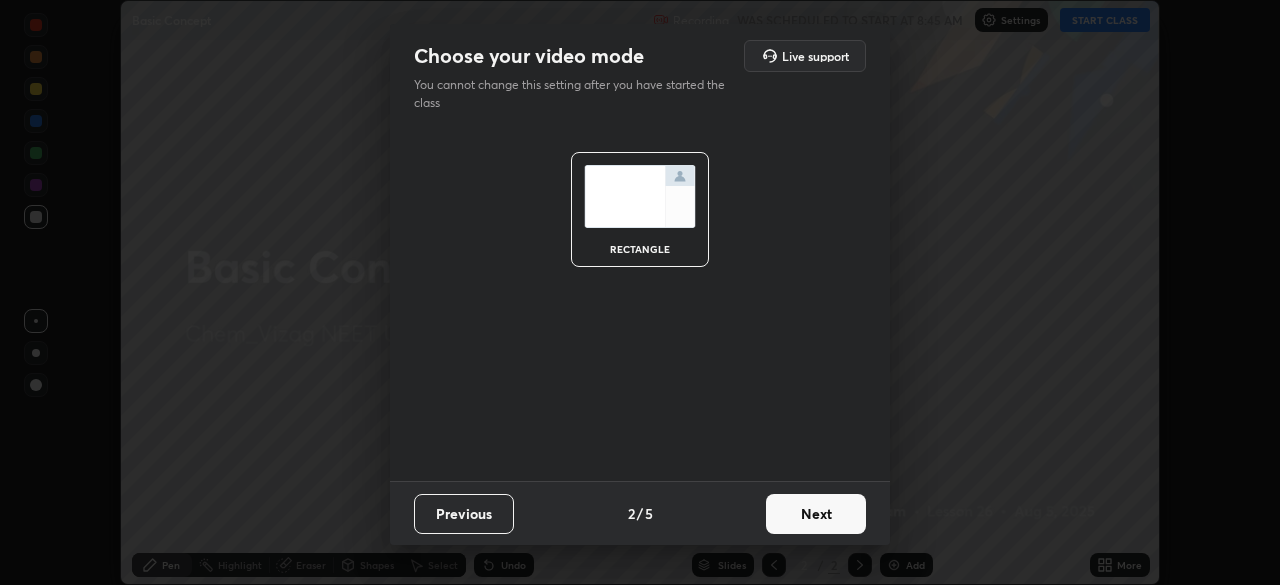 scroll, scrollTop: 0, scrollLeft: 0, axis: both 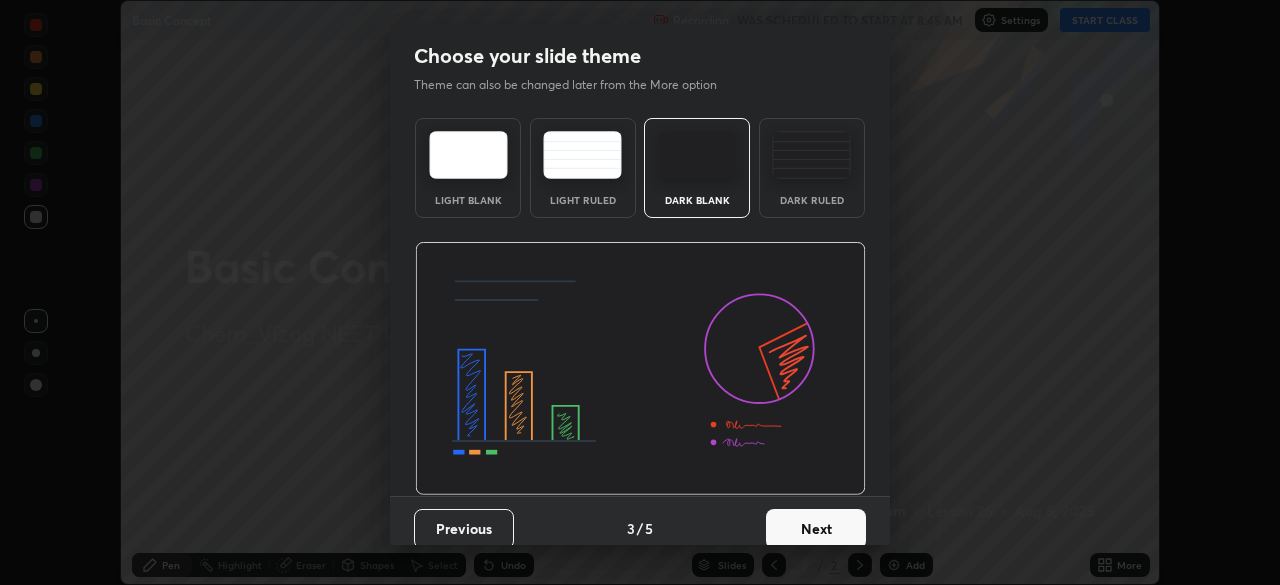 click on "Next" at bounding box center [816, 529] 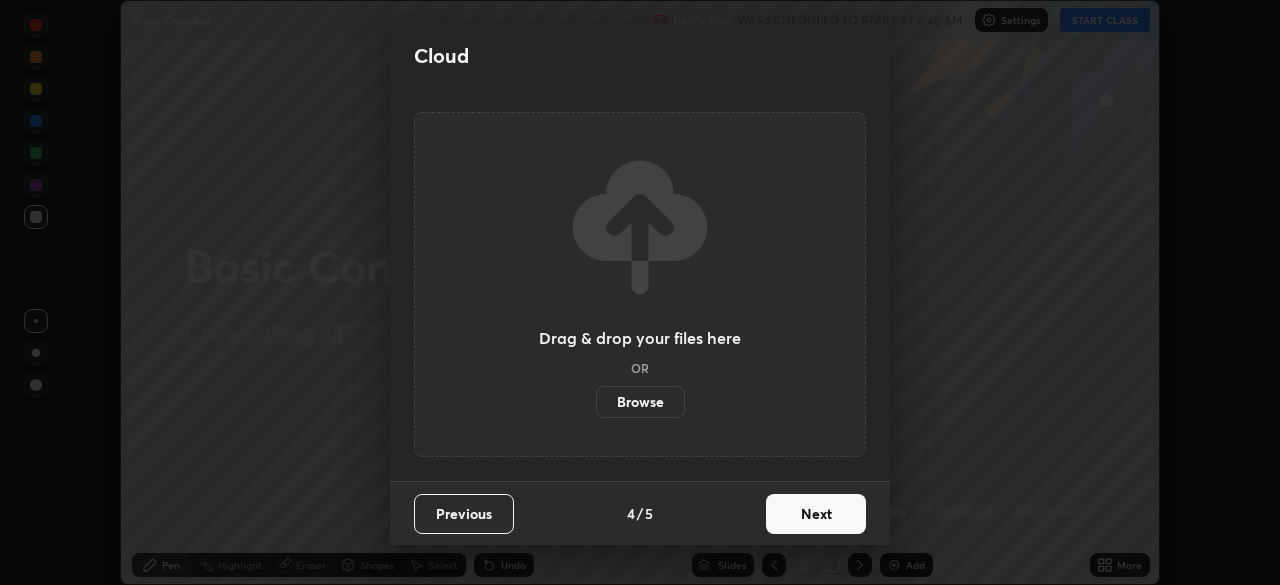 click on "Next" at bounding box center (816, 514) 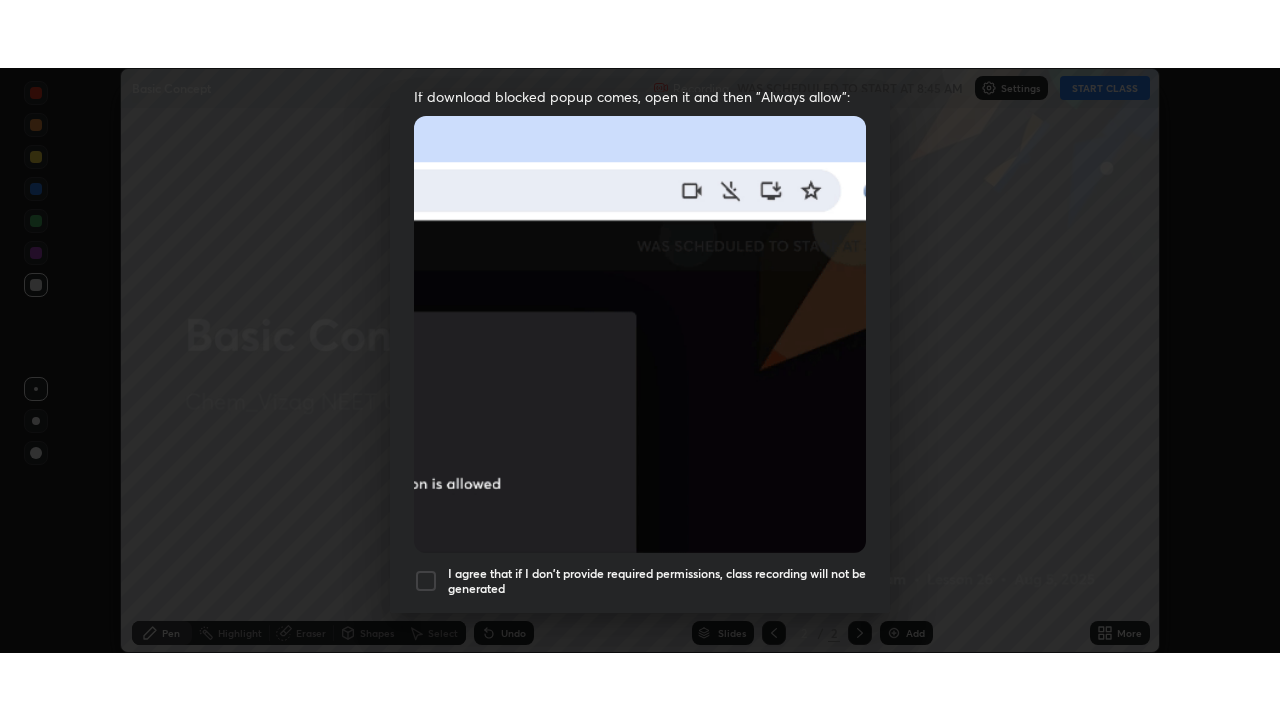 scroll, scrollTop: 479, scrollLeft: 0, axis: vertical 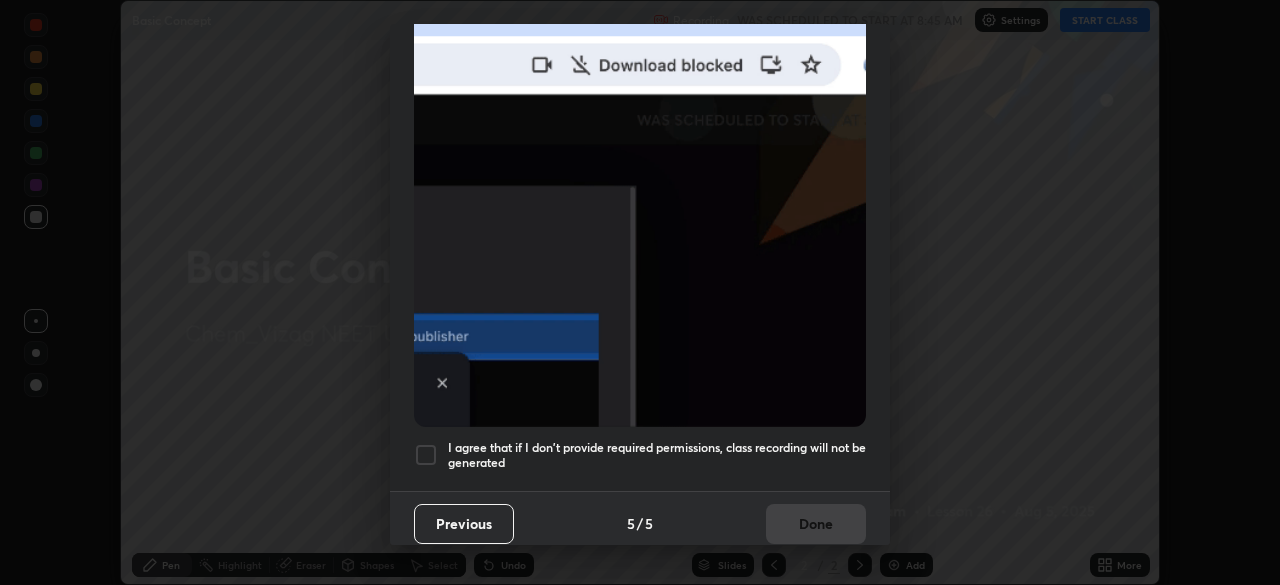 click at bounding box center (426, 455) 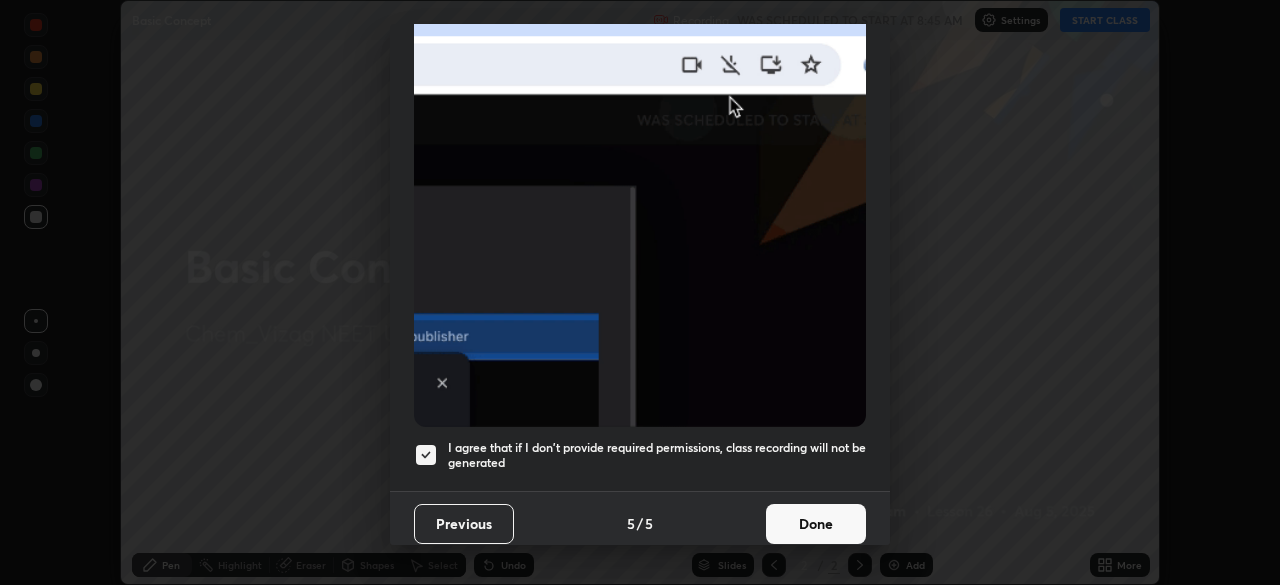 click on "Done" at bounding box center [816, 524] 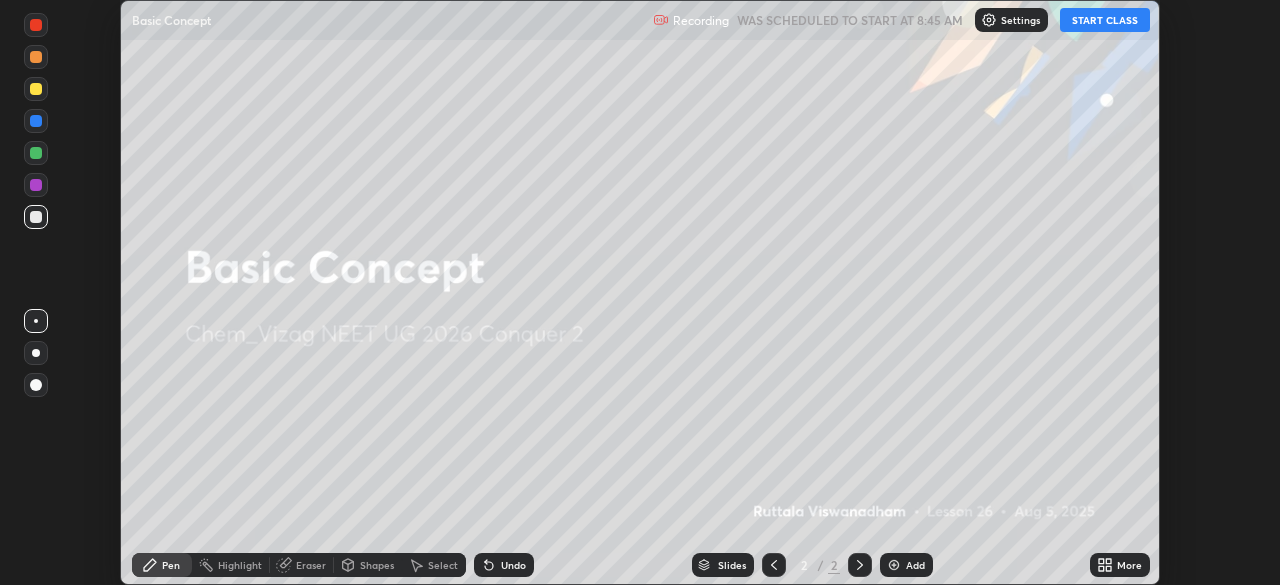 click 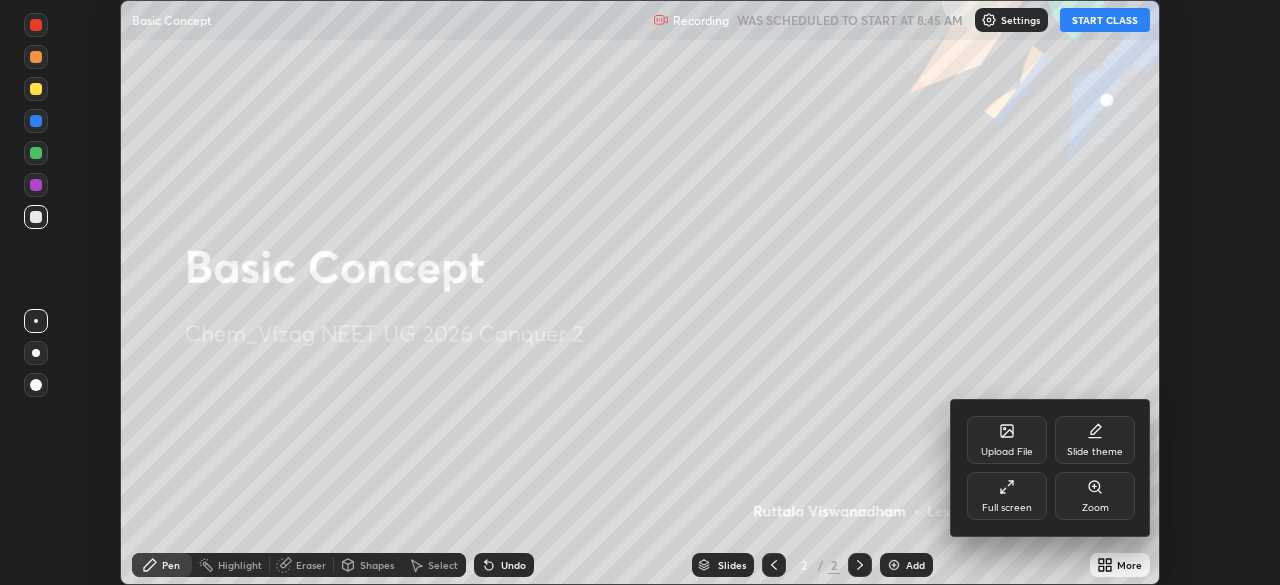 click on "Full screen" at bounding box center (1007, 496) 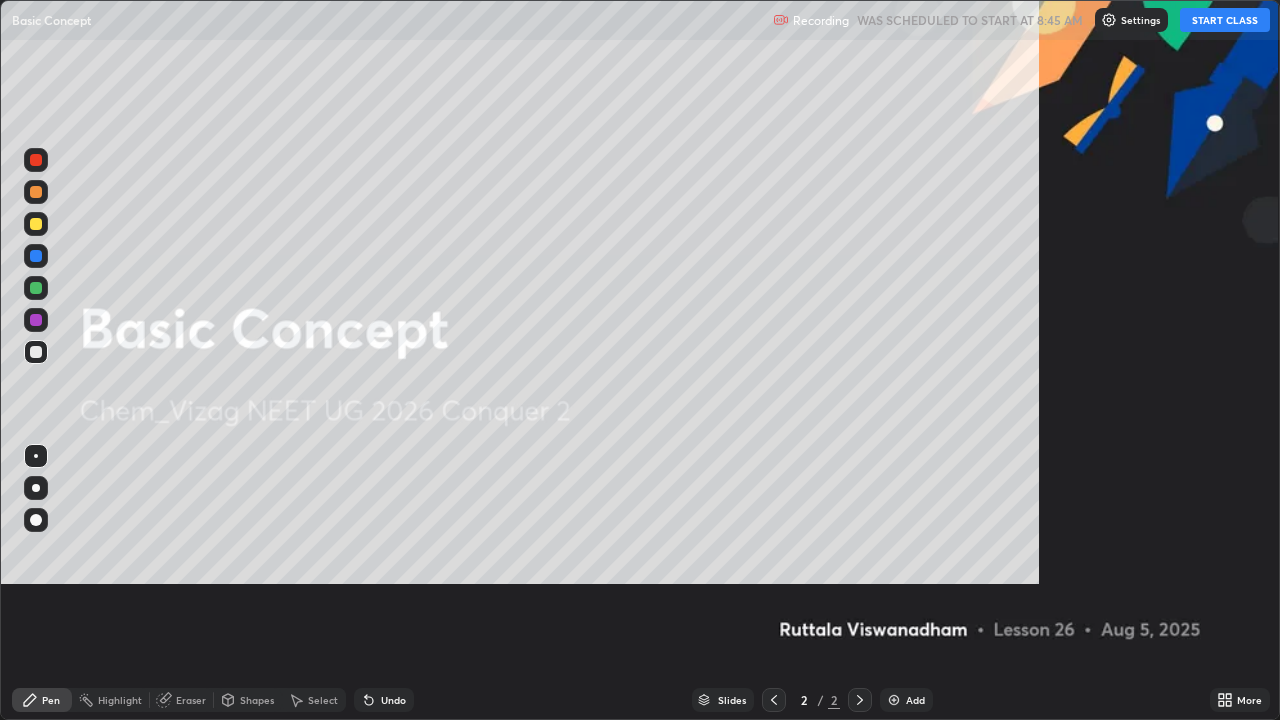 scroll, scrollTop: 99280, scrollLeft: 98720, axis: both 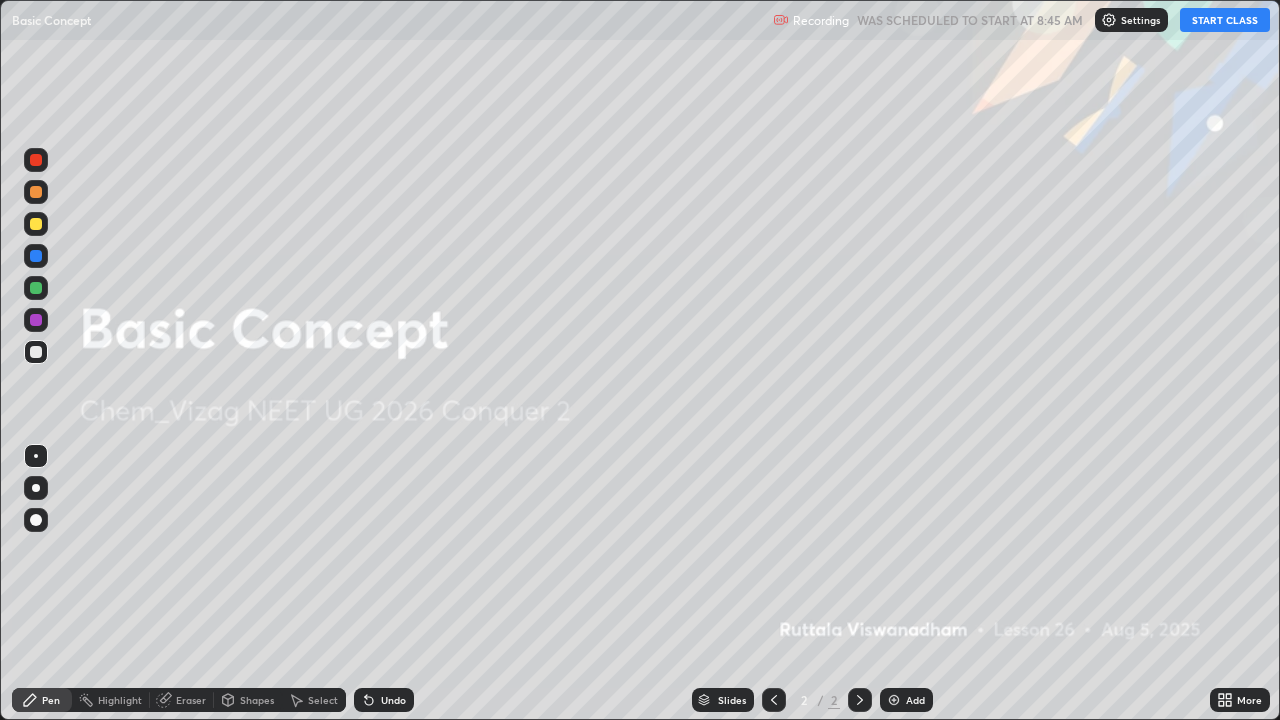 click on "START CLASS" at bounding box center (1225, 20) 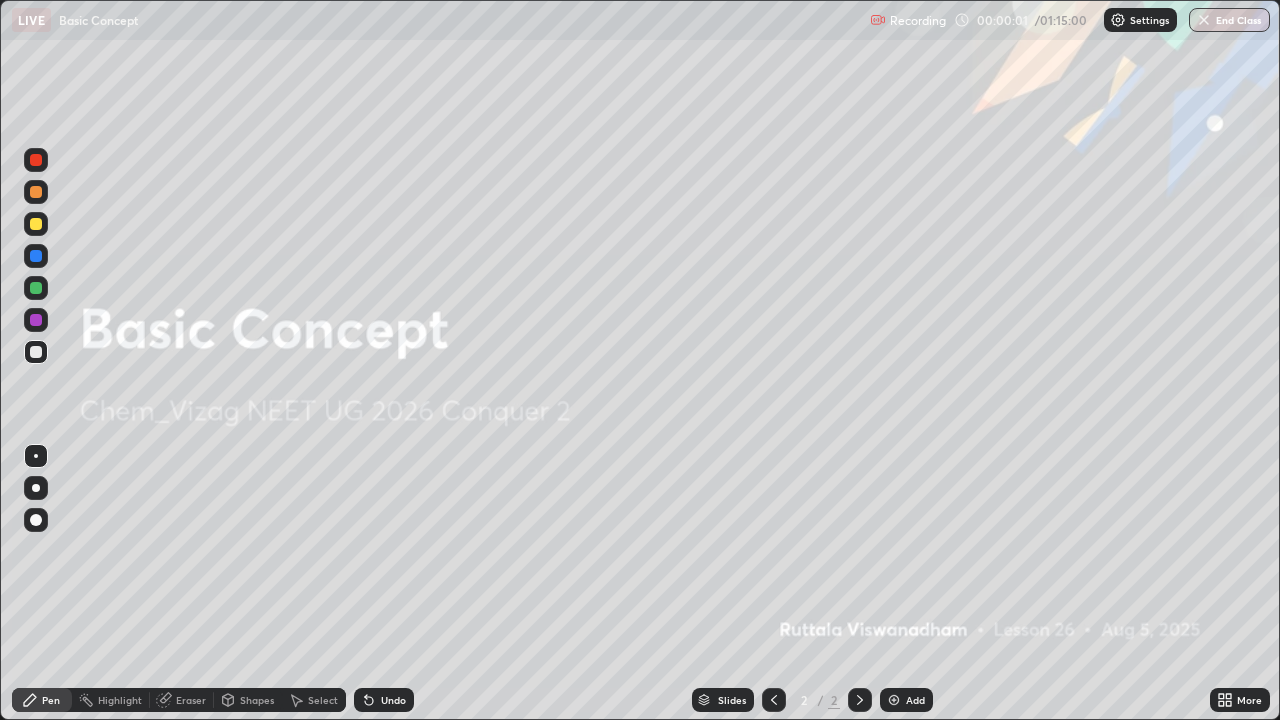 click on "Add" at bounding box center [906, 700] 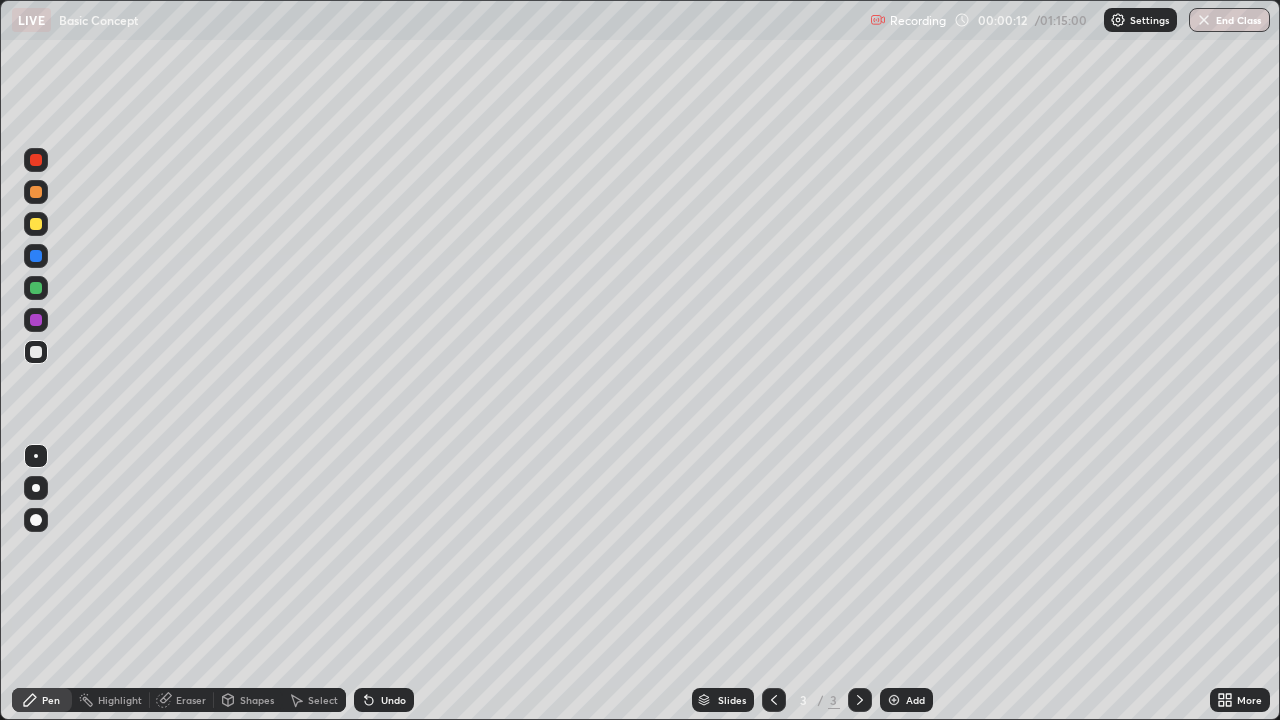 click at bounding box center (36, 224) 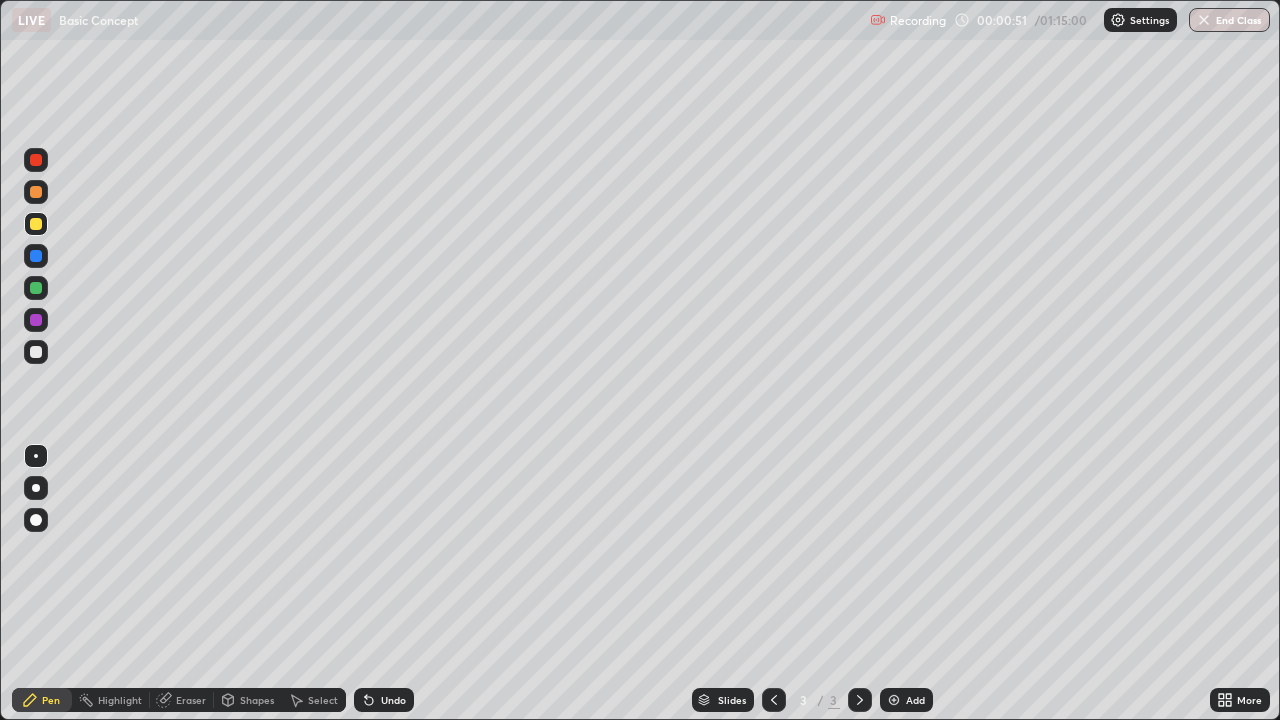 click at bounding box center [36, 352] 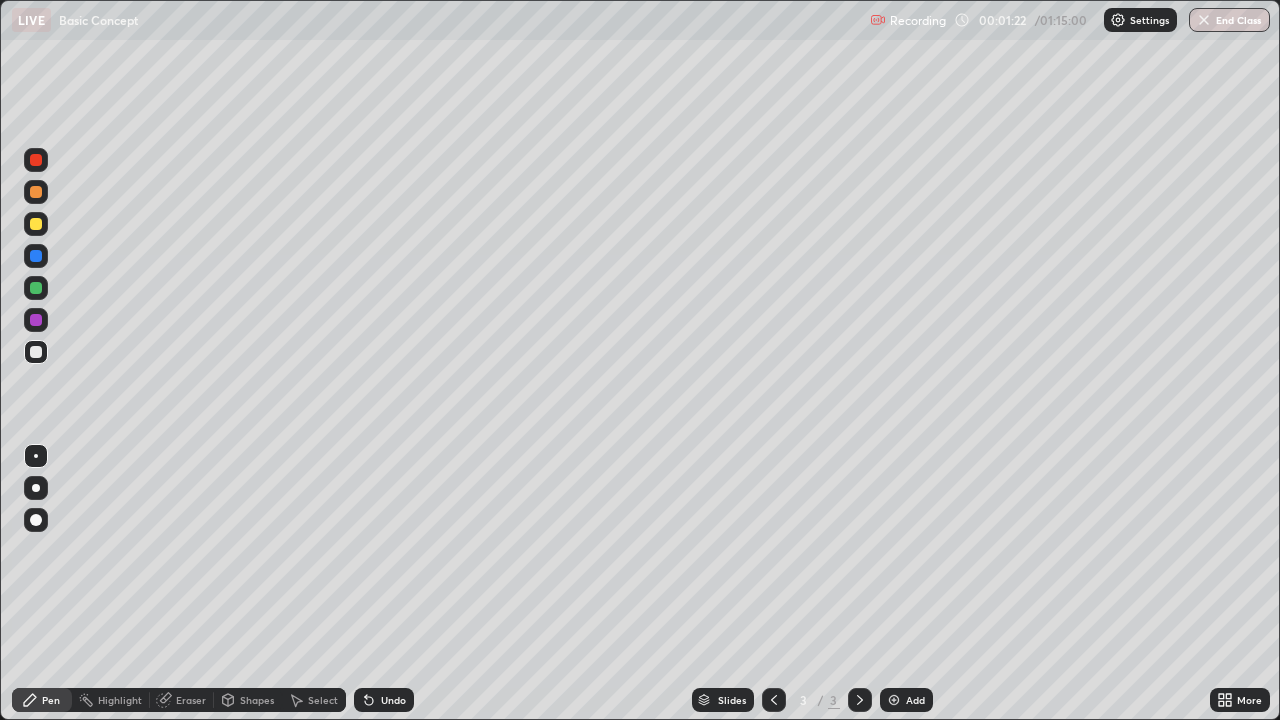 click on "Undo" at bounding box center (393, 700) 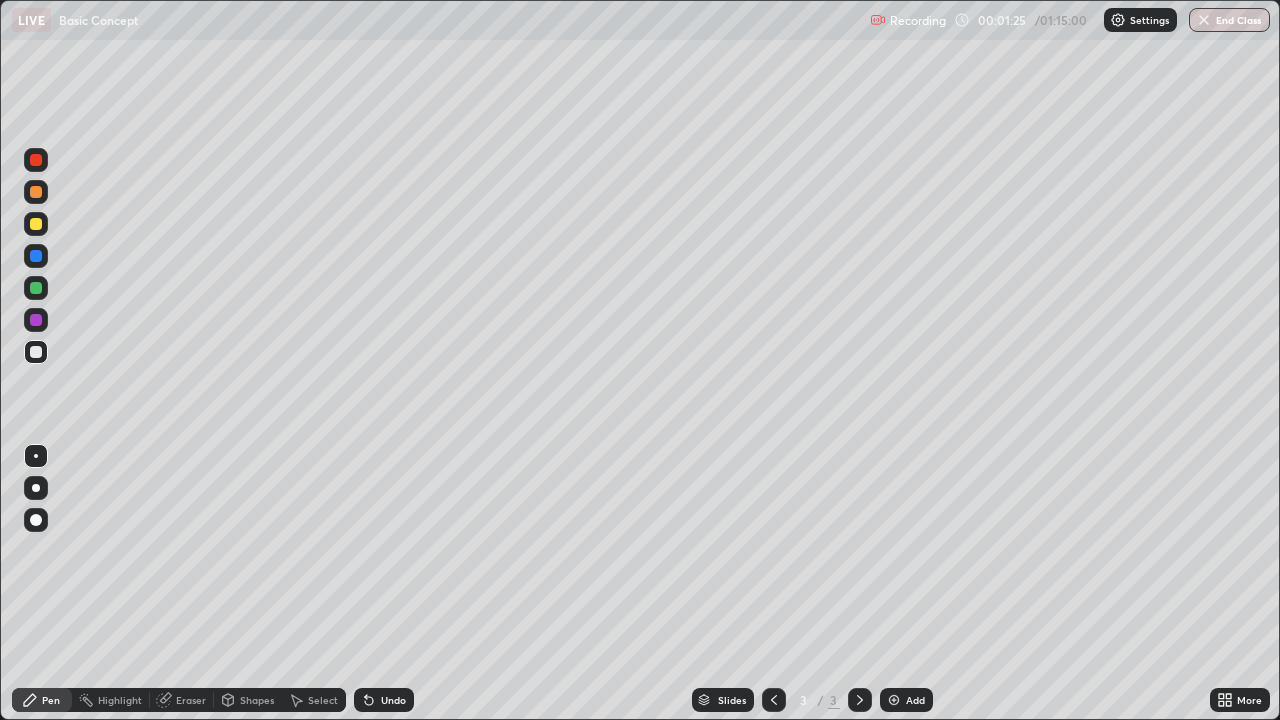 click on "Undo" at bounding box center (393, 700) 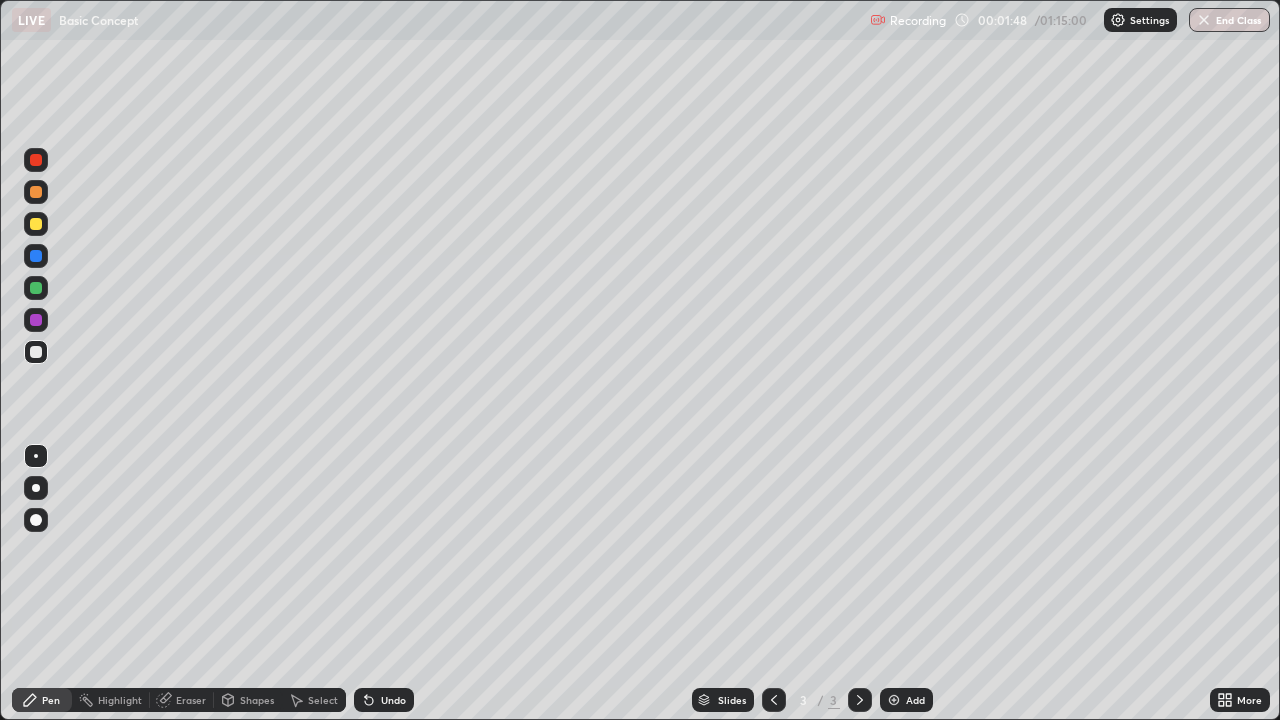 click on "Undo" at bounding box center (384, 700) 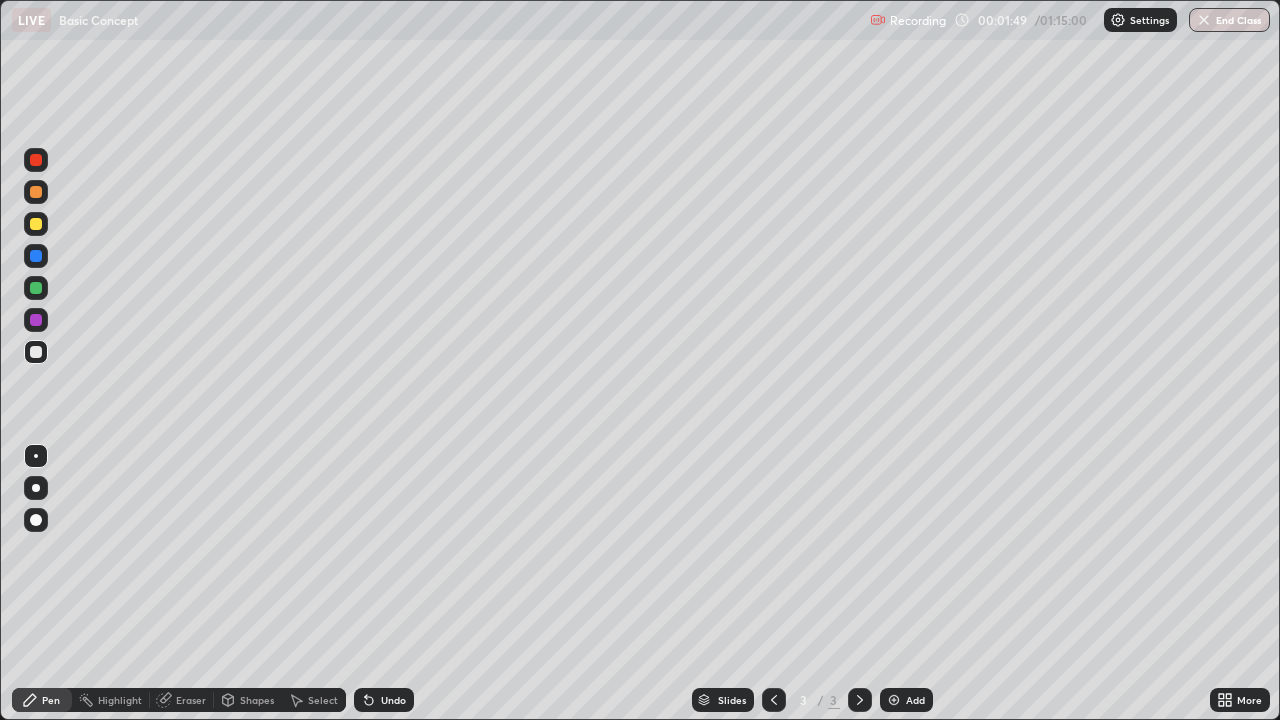 click on "Undo" at bounding box center [393, 700] 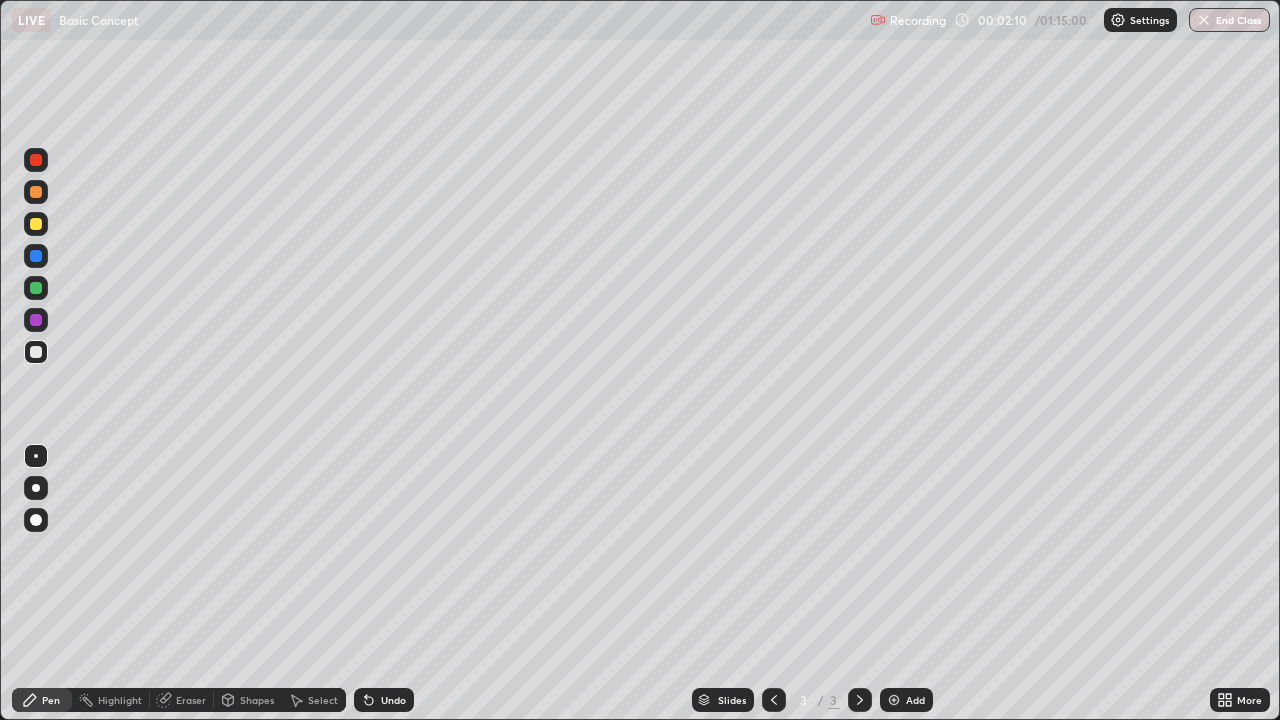 click 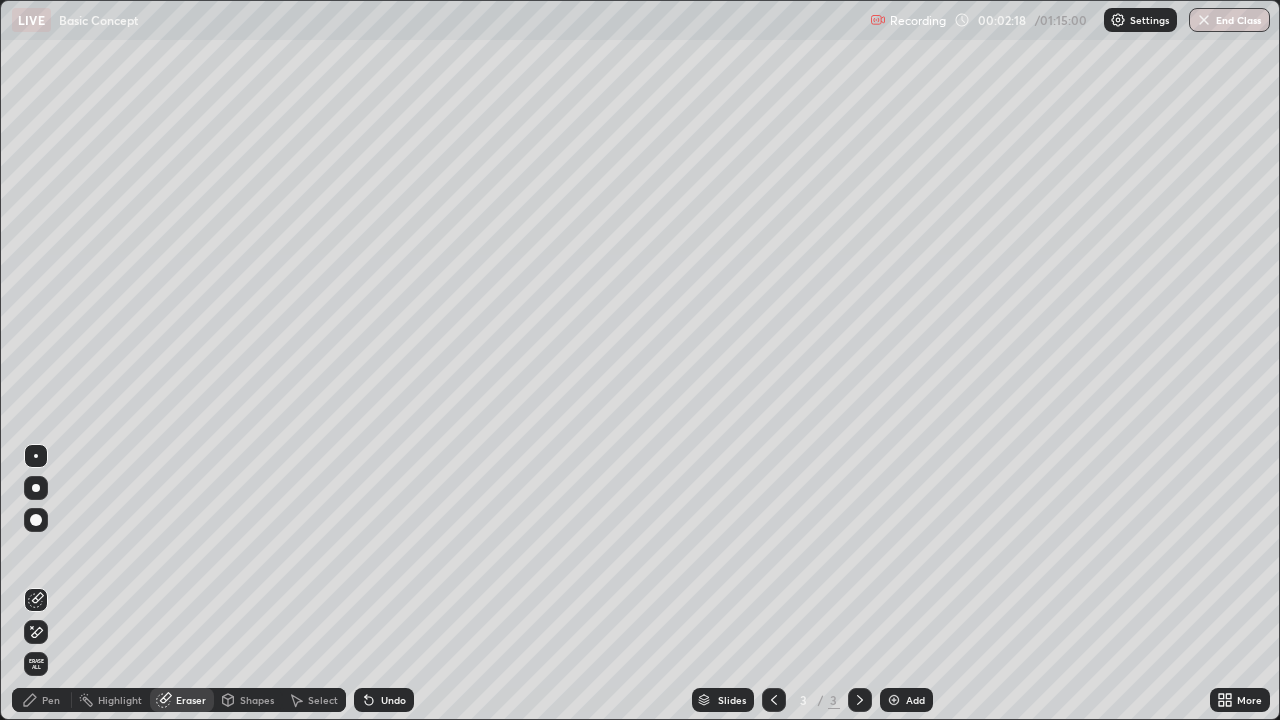 click on "Pen" at bounding box center (51, 700) 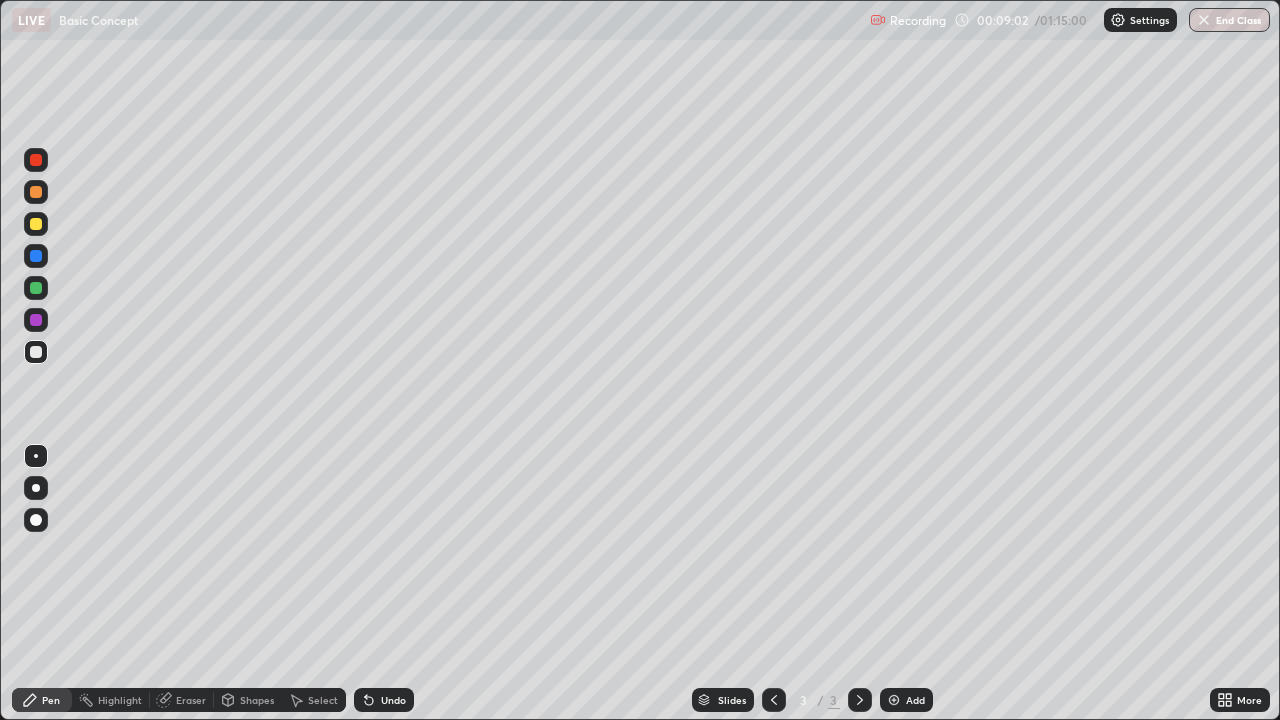 click on "Add" at bounding box center (915, 700) 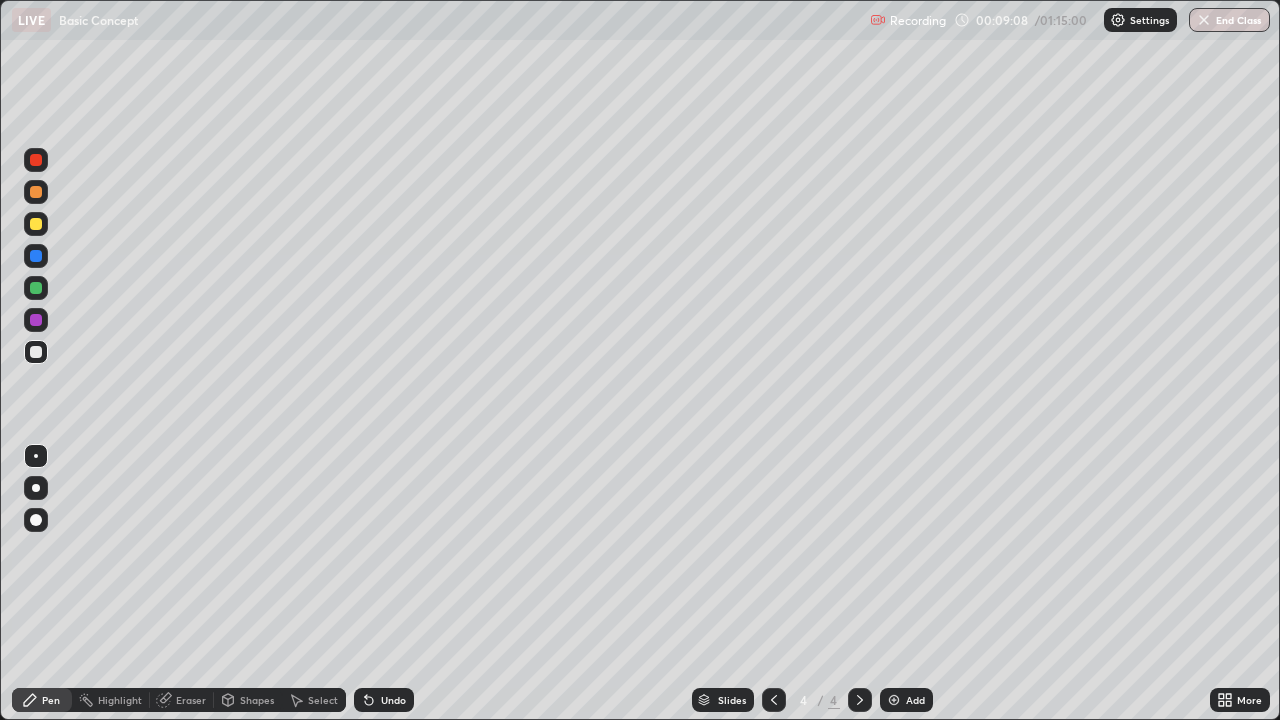 click on "Undo" at bounding box center (393, 700) 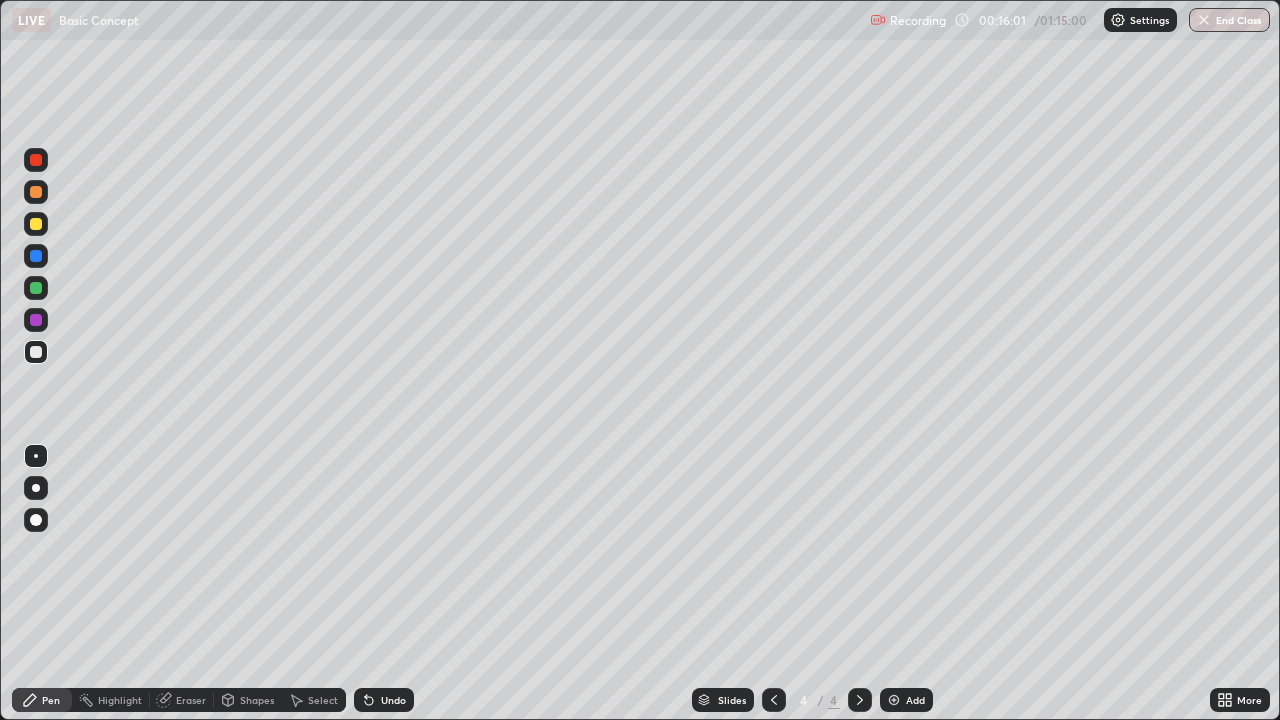 click on "Add" at bounding box center [915, 700] 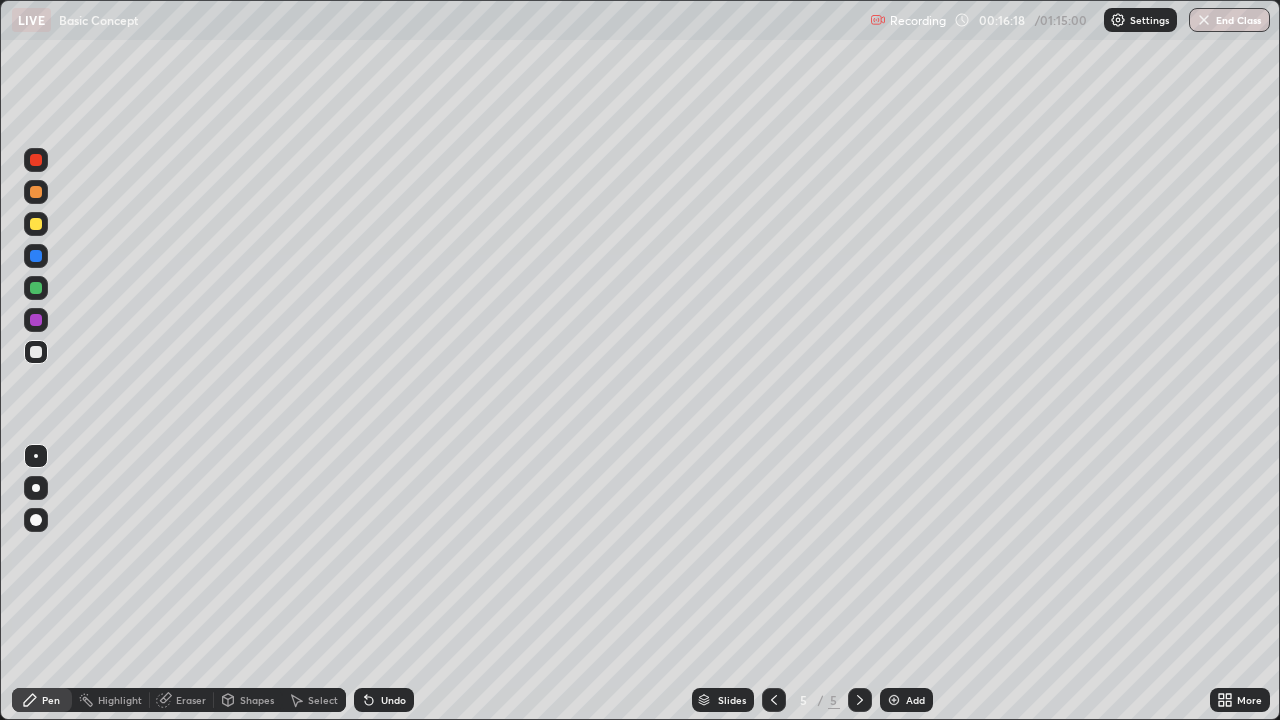 click on "Undo" at bounding box center (393, 700) 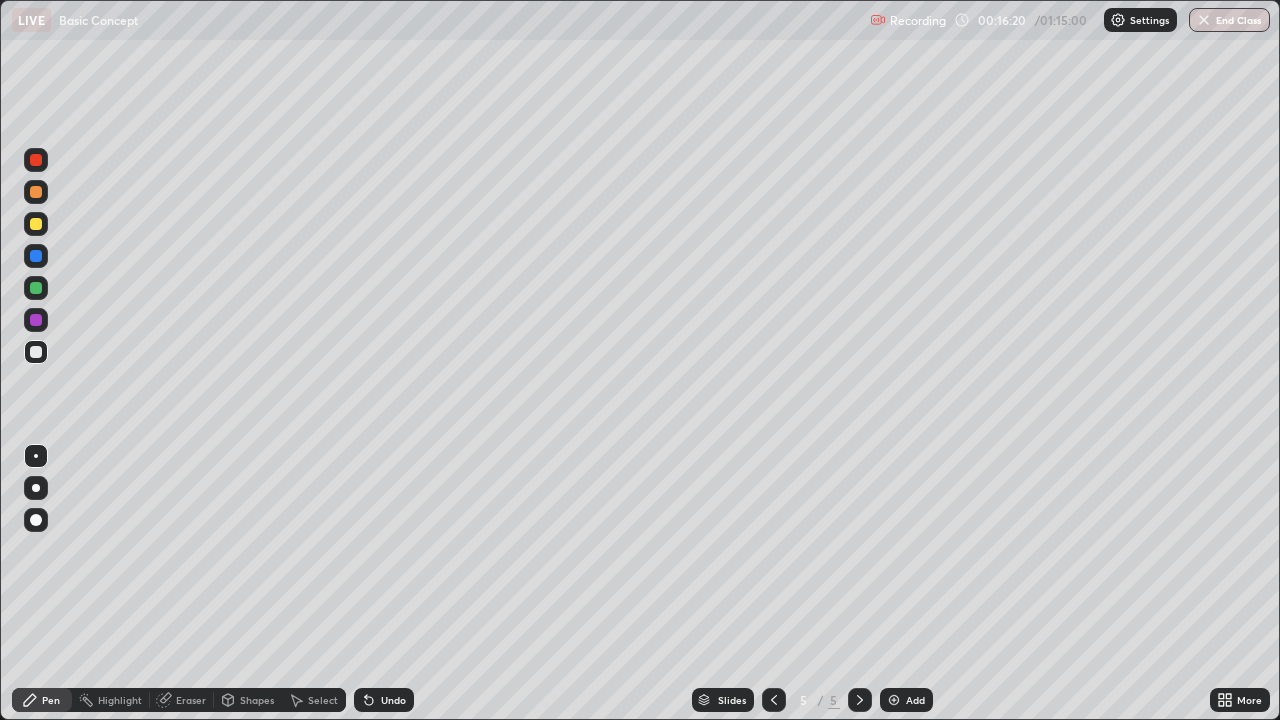 click on "Undo" at bounding box center [384, 700] 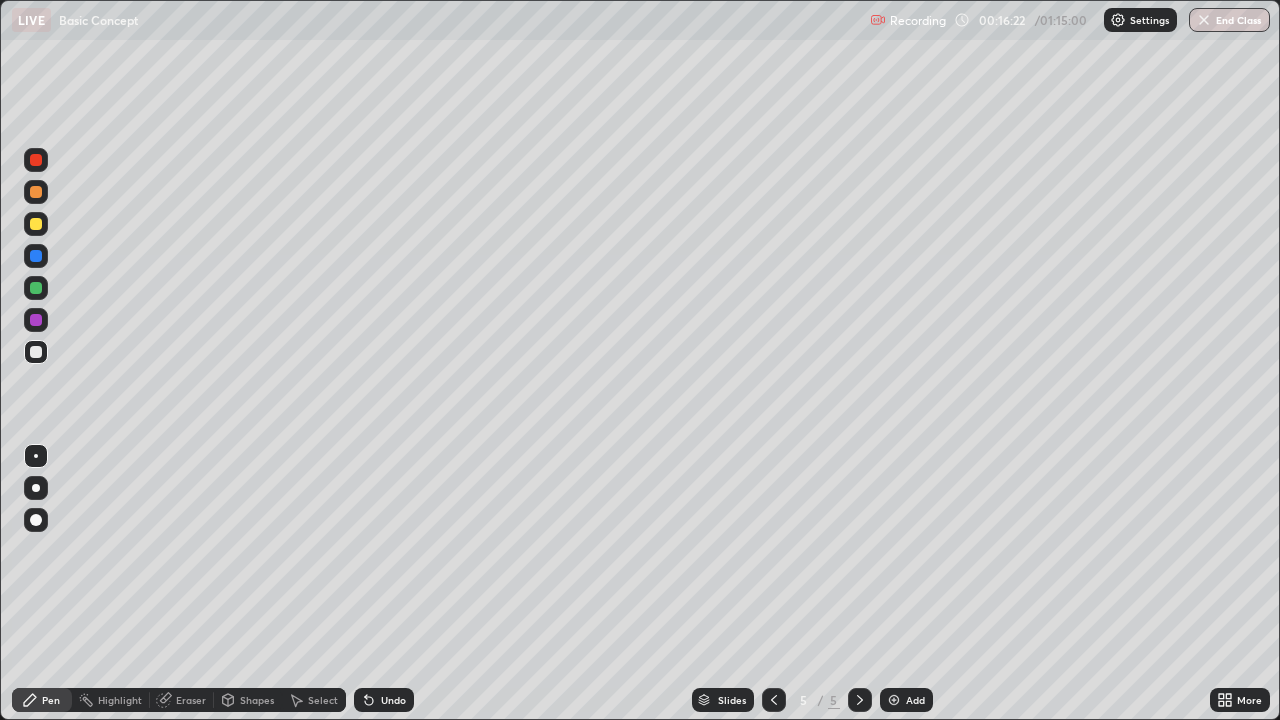 click on "Undo" at bounding box center [393, 700] 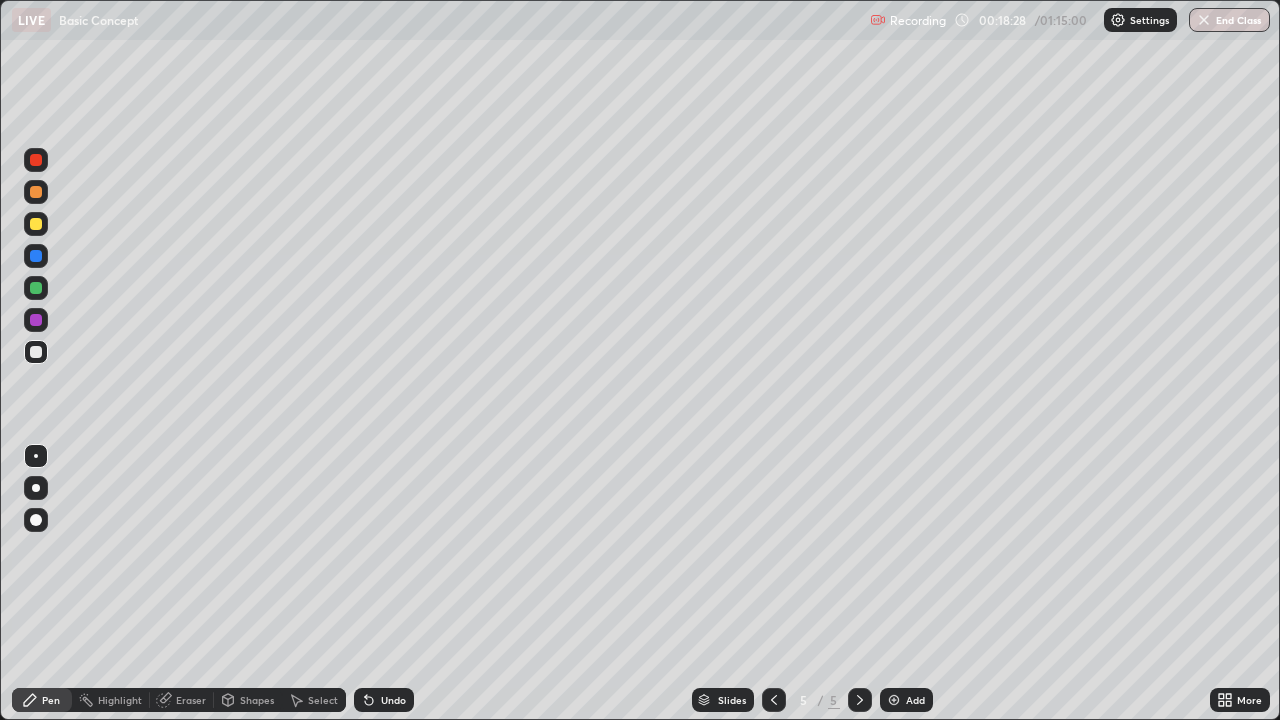 click at bounding box center [894, 700] 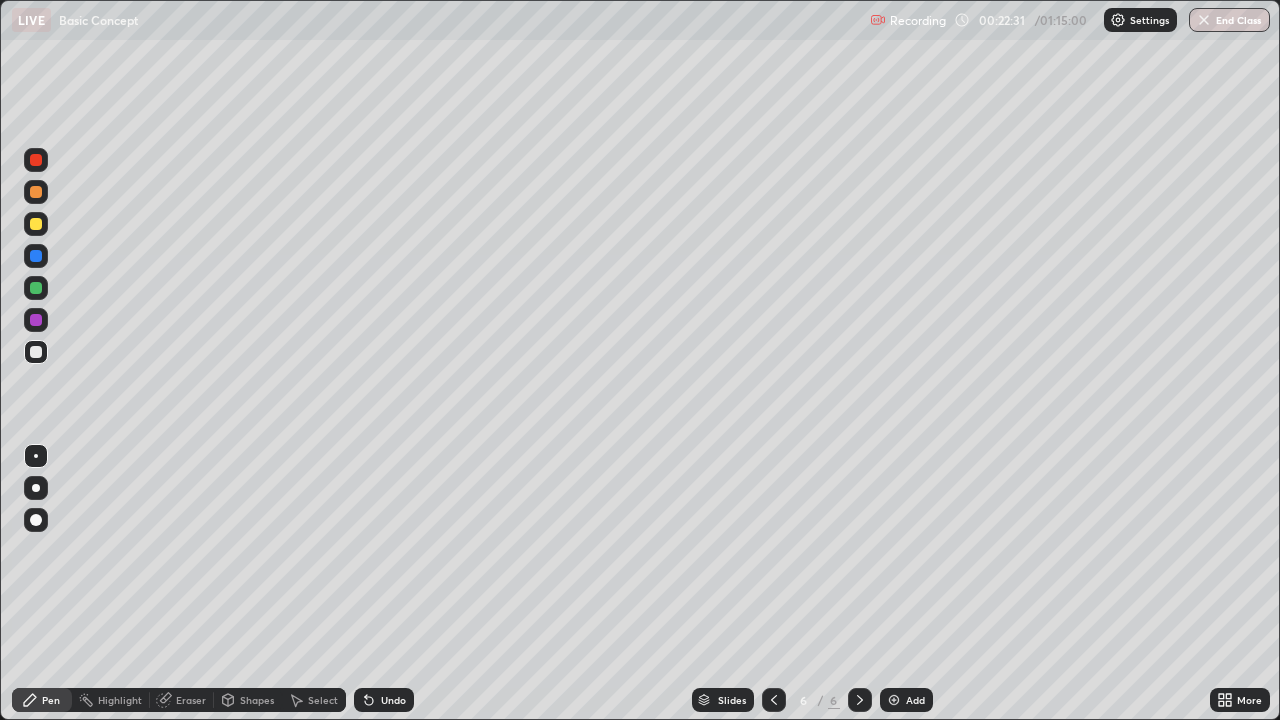 click 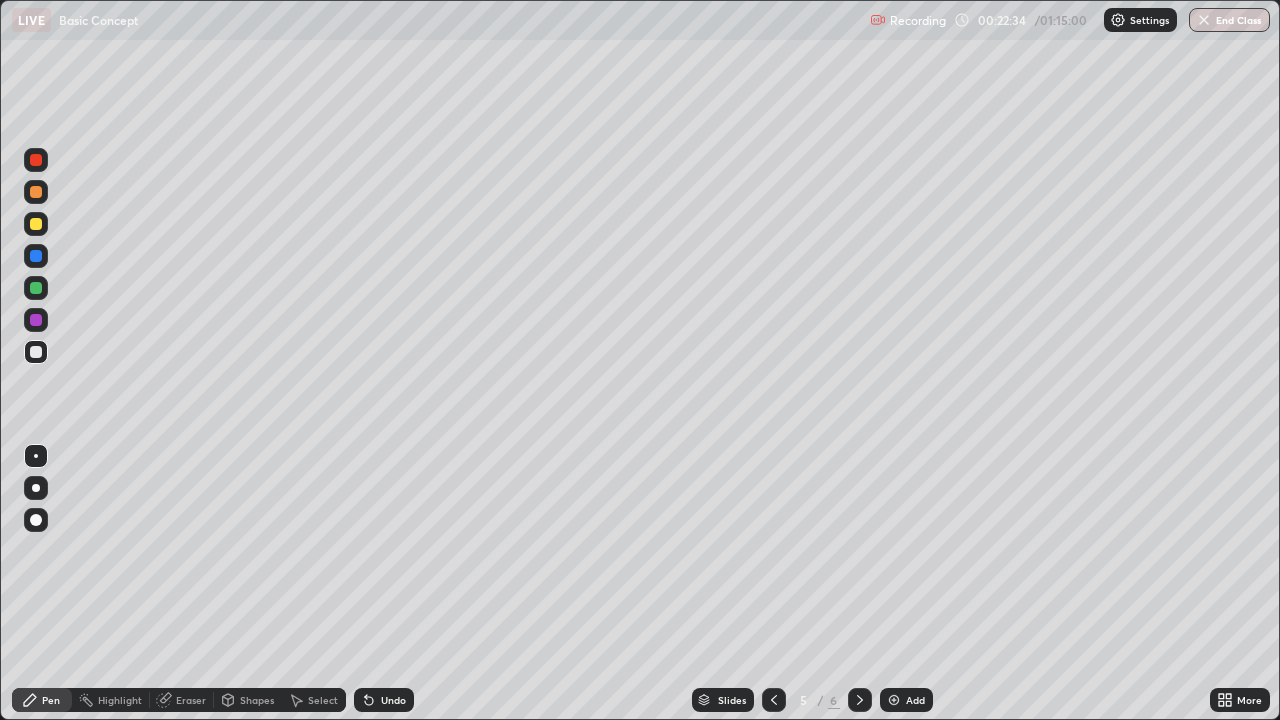 click at bounding box center (860, 700) 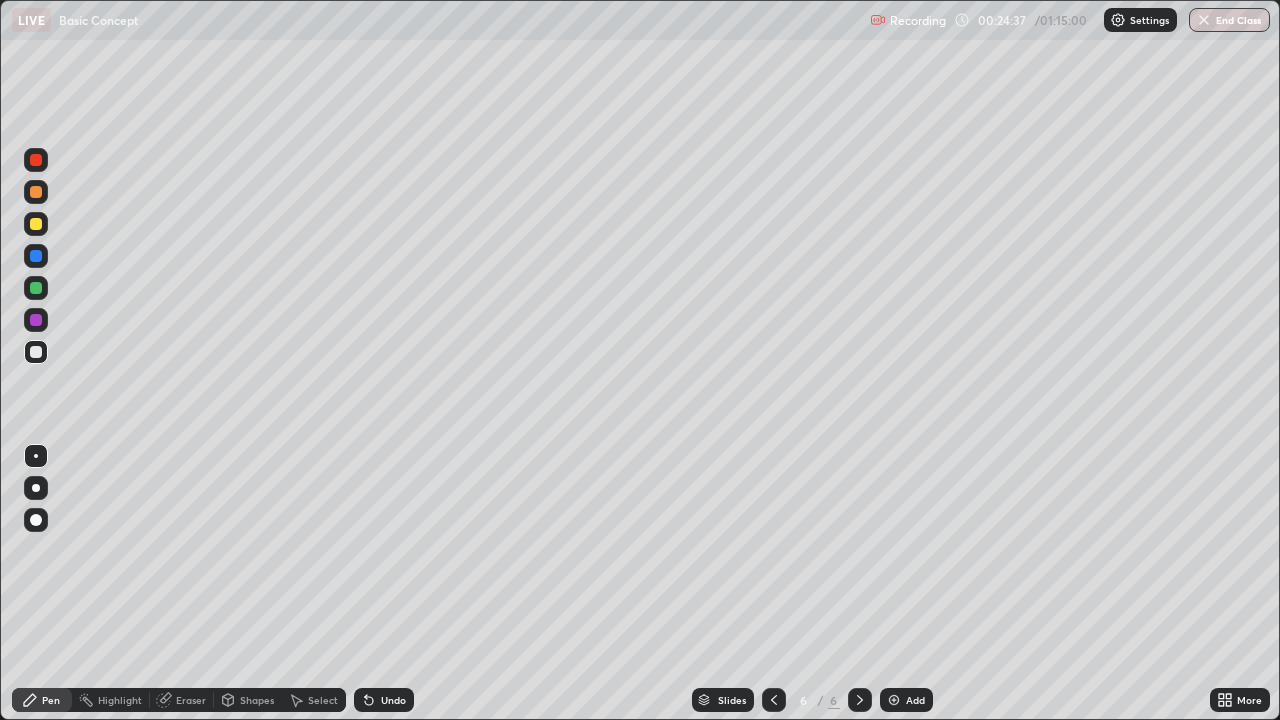 click at bounding box center [894, 700] 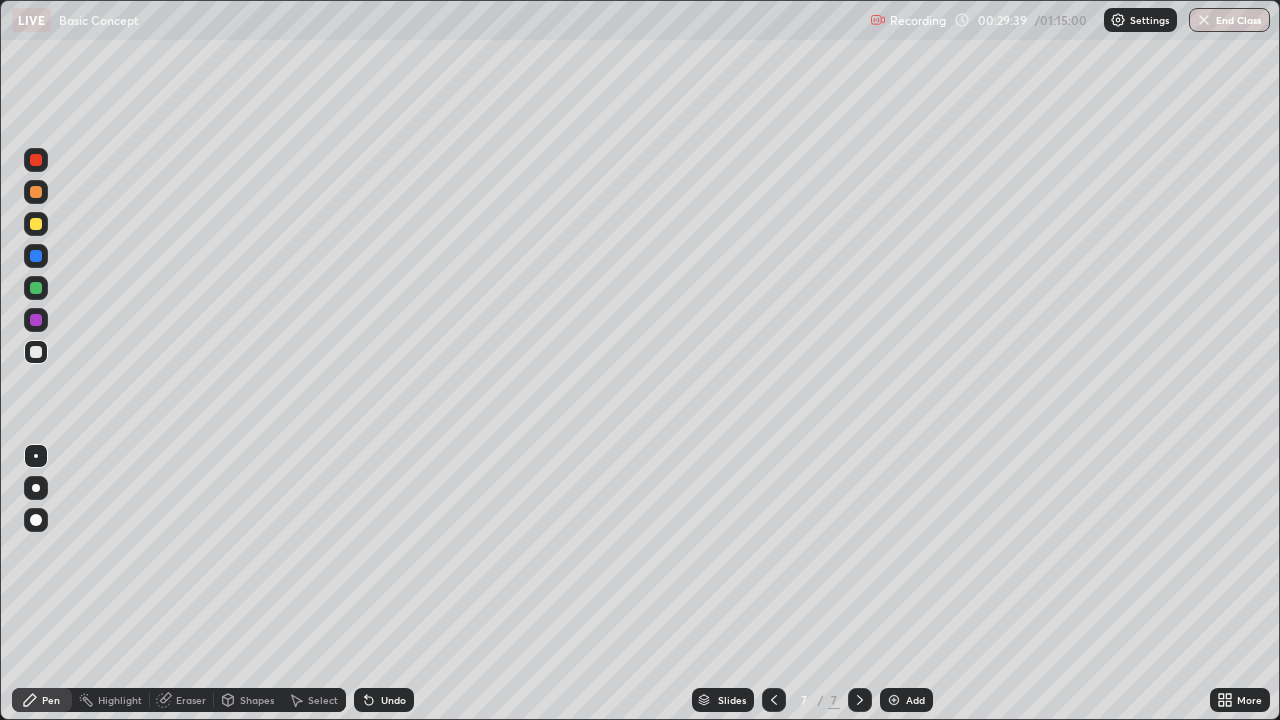 click on "Add" at bounding box center [906, 700] 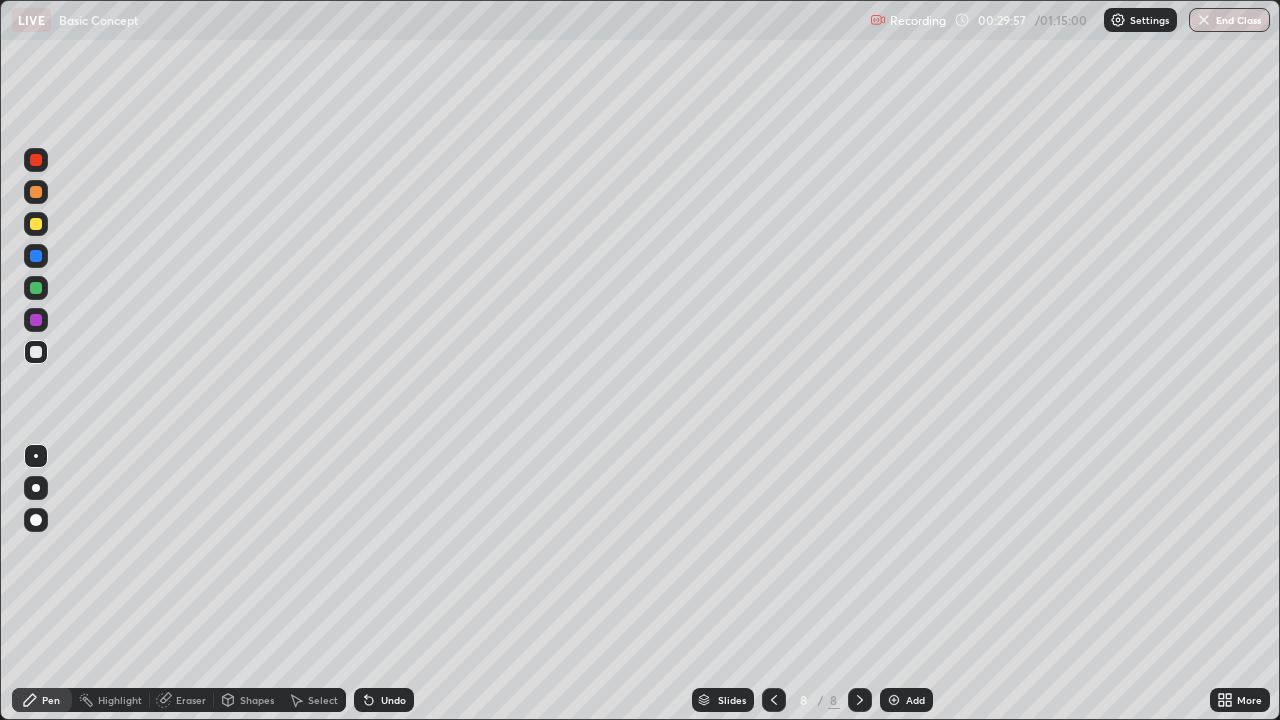 click on "Undo" at bounding box center [393, 700] 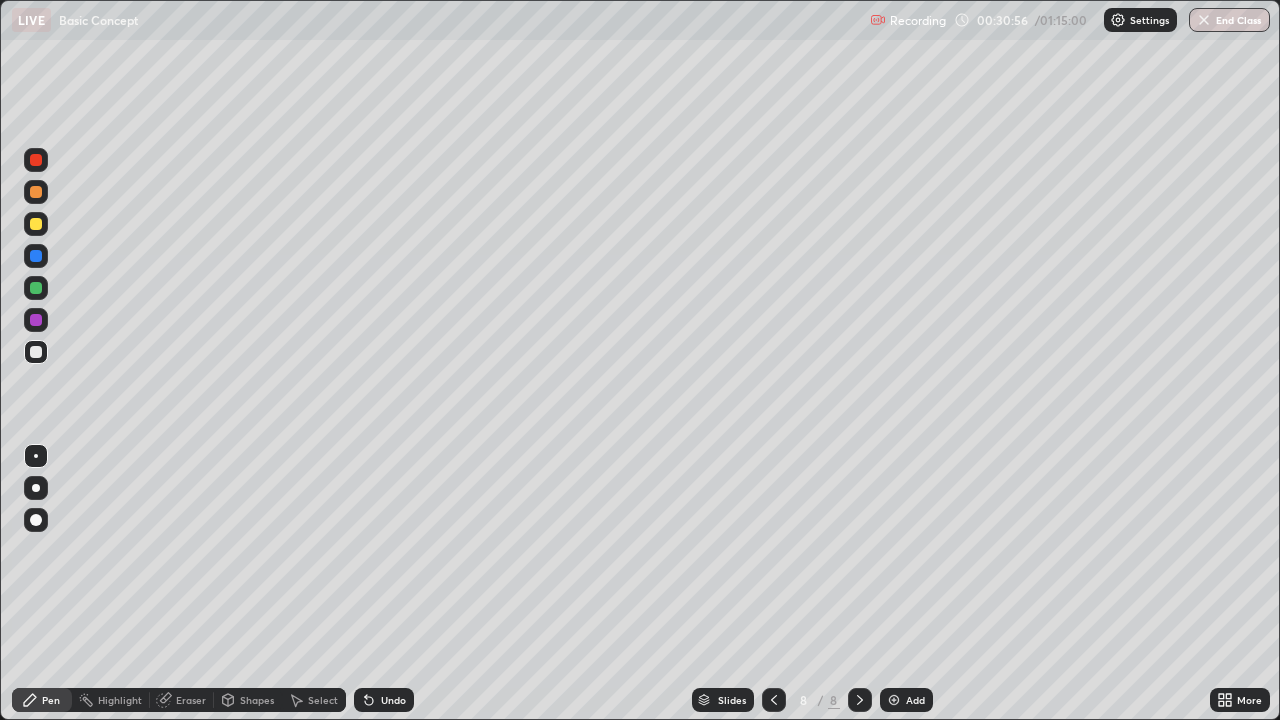 click on "Undo" at bounding box center [384, 700] 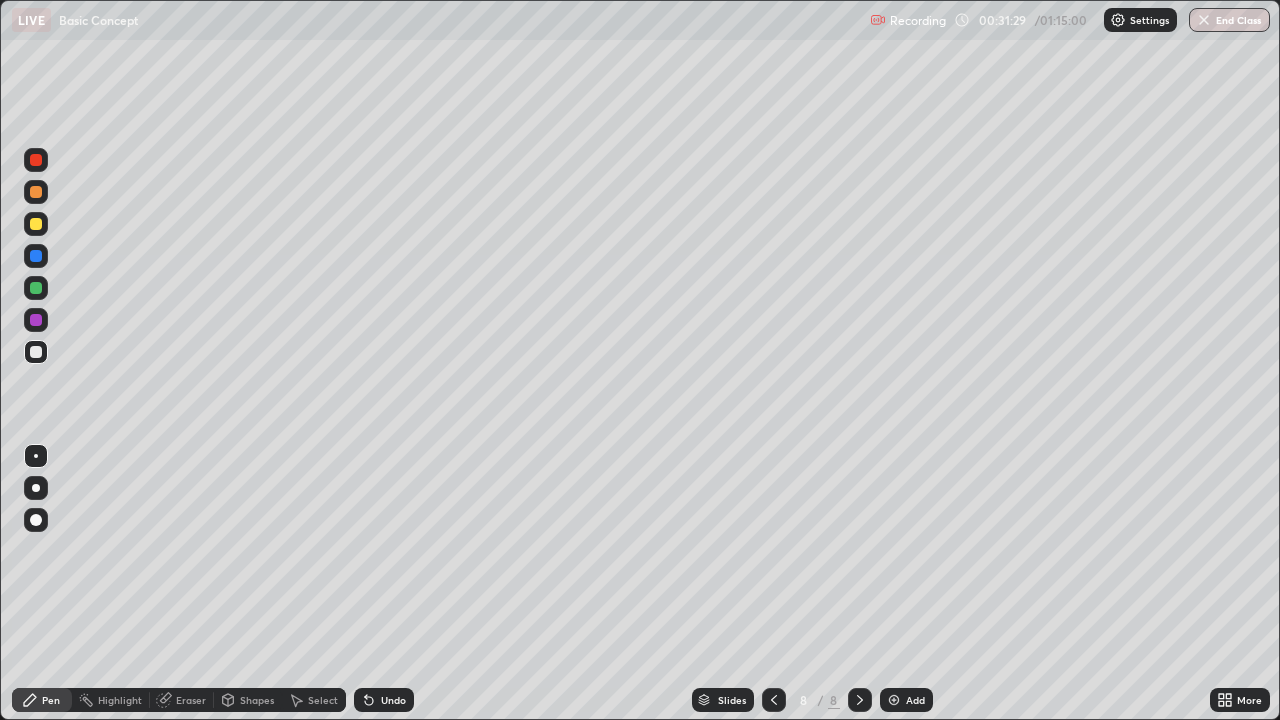 click on "Undo" at bounding box center (393, 700) 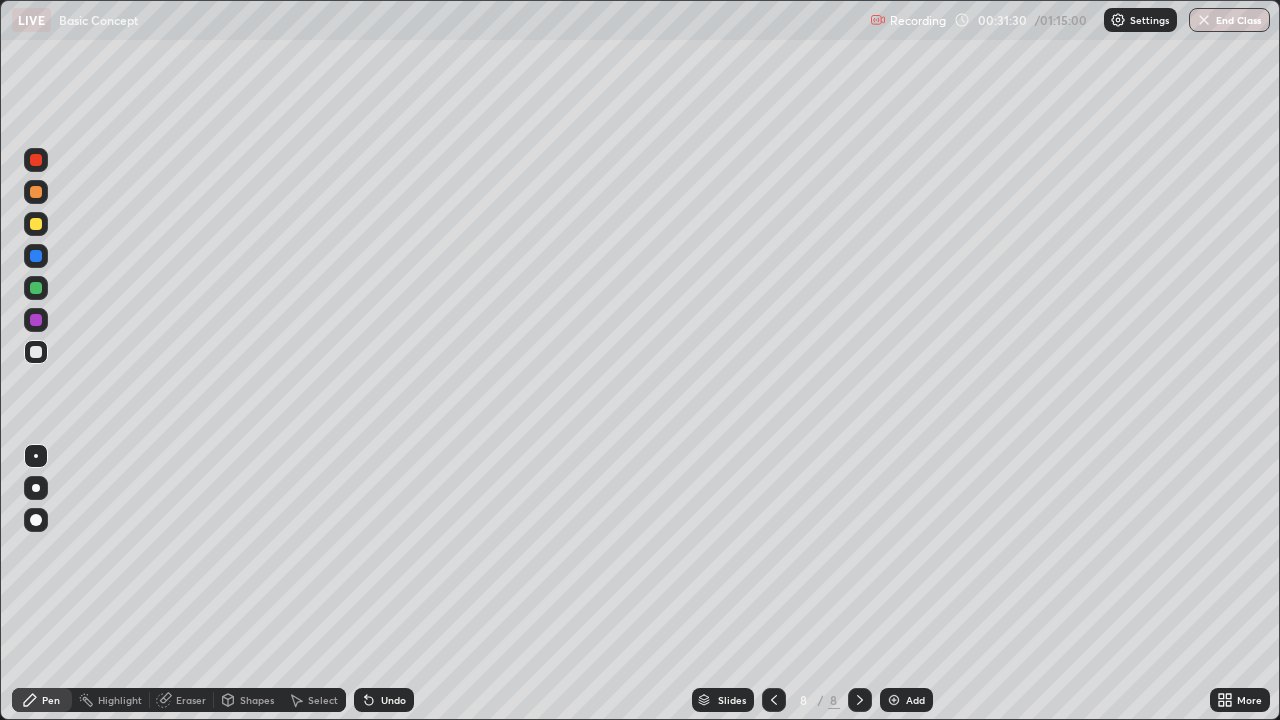 click on "Undo" at bounding box center (393, 700) 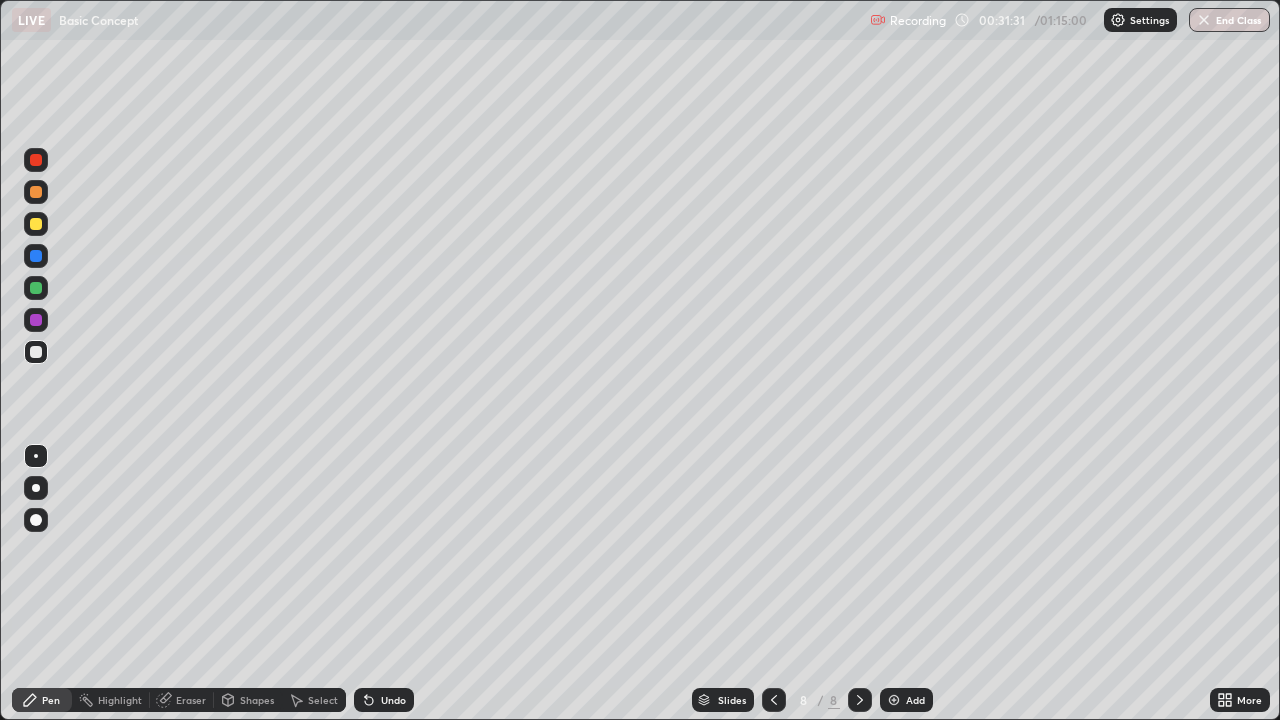 click on "Undo" at bounding box center (384, 700) 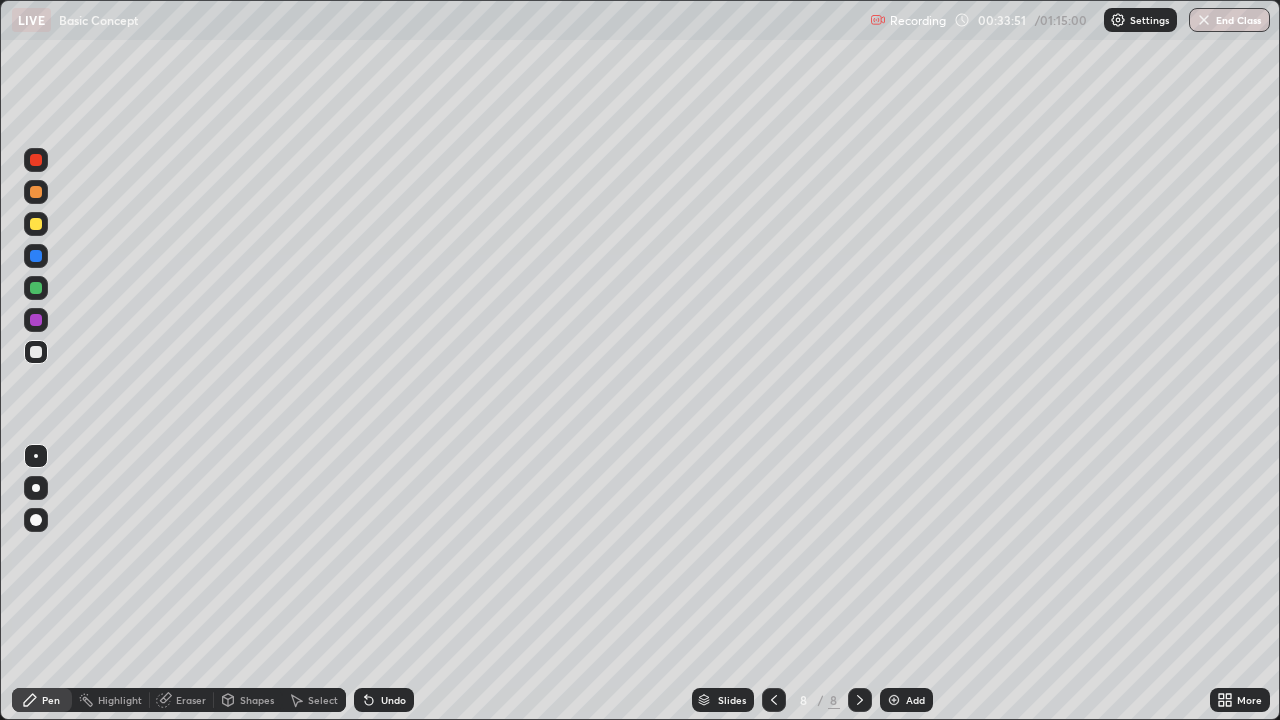 click on "Add" at bounding box center (906, 700) 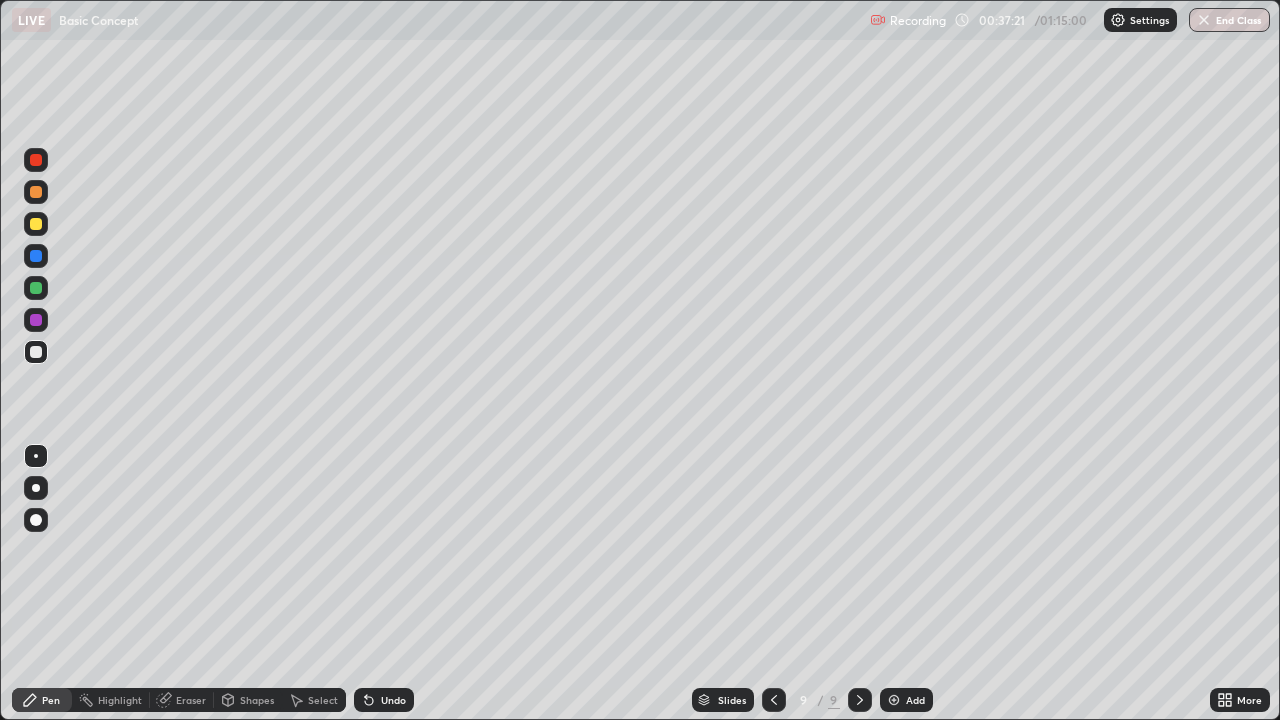 click at bounding box center [894, 700] 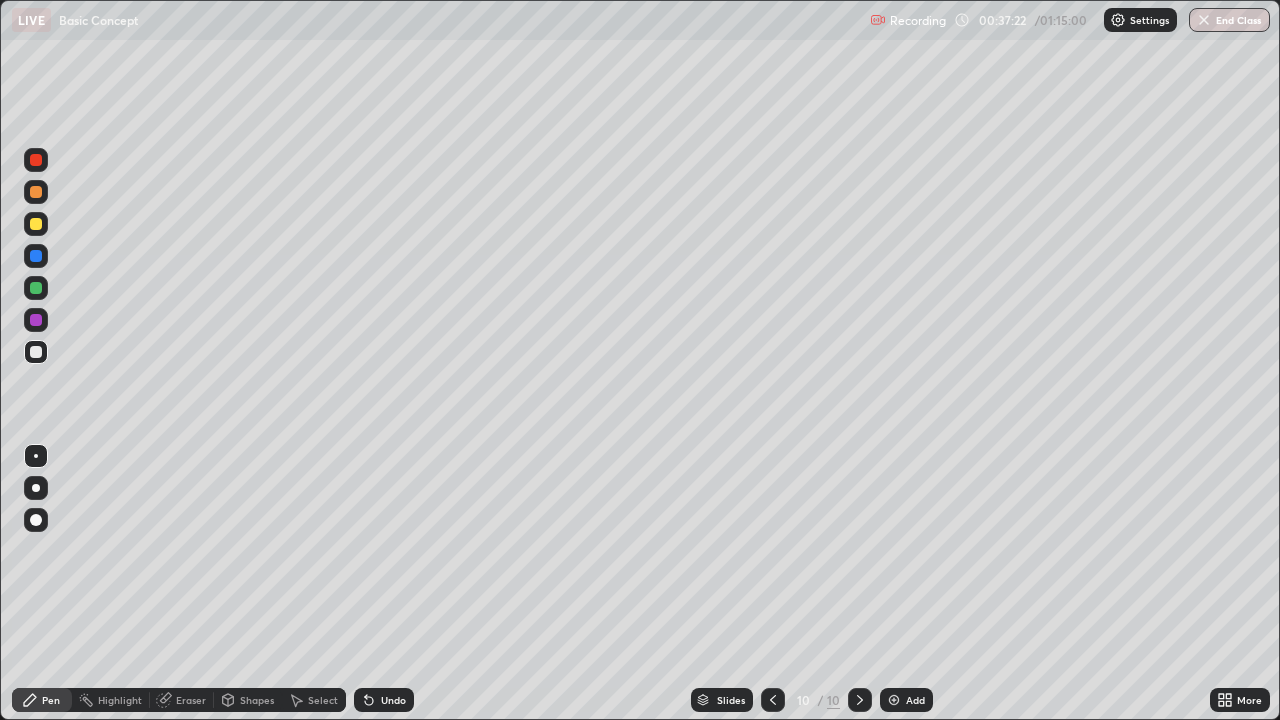 click at bounding box center (36, 224) 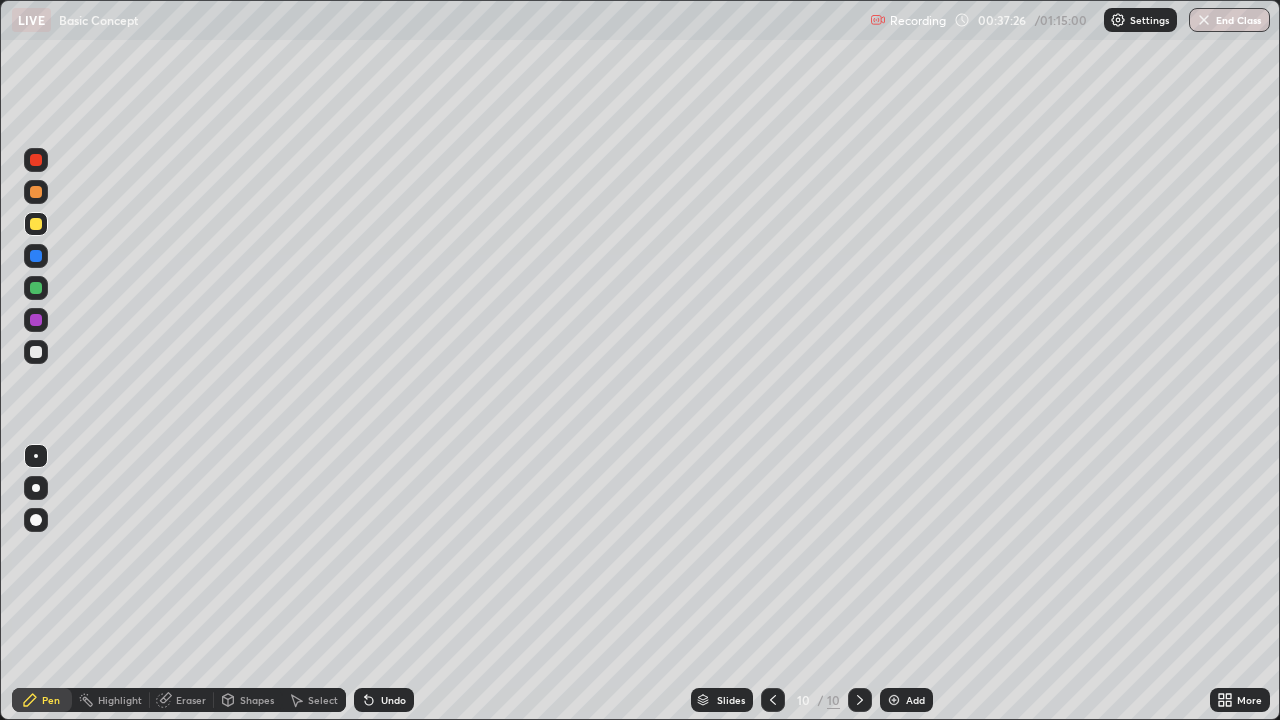 click on "Undo" at bounding box center [393, 700] 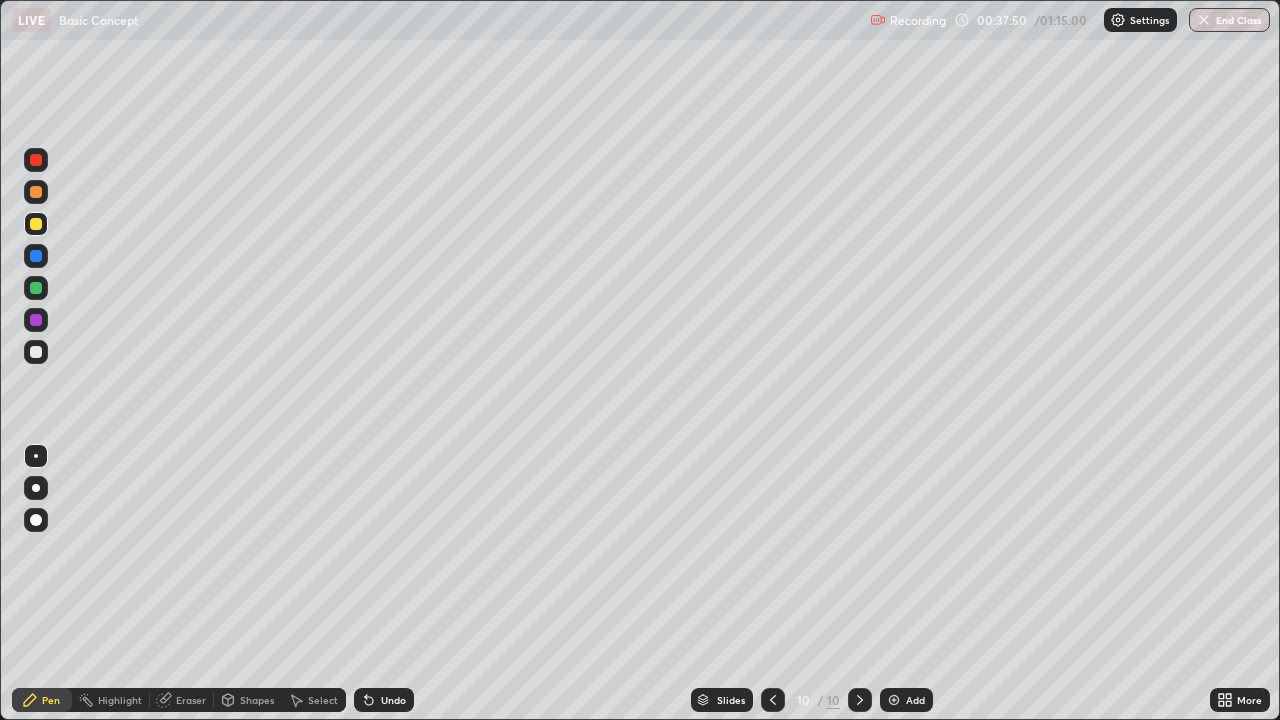 click at bounding box center [36, 456] 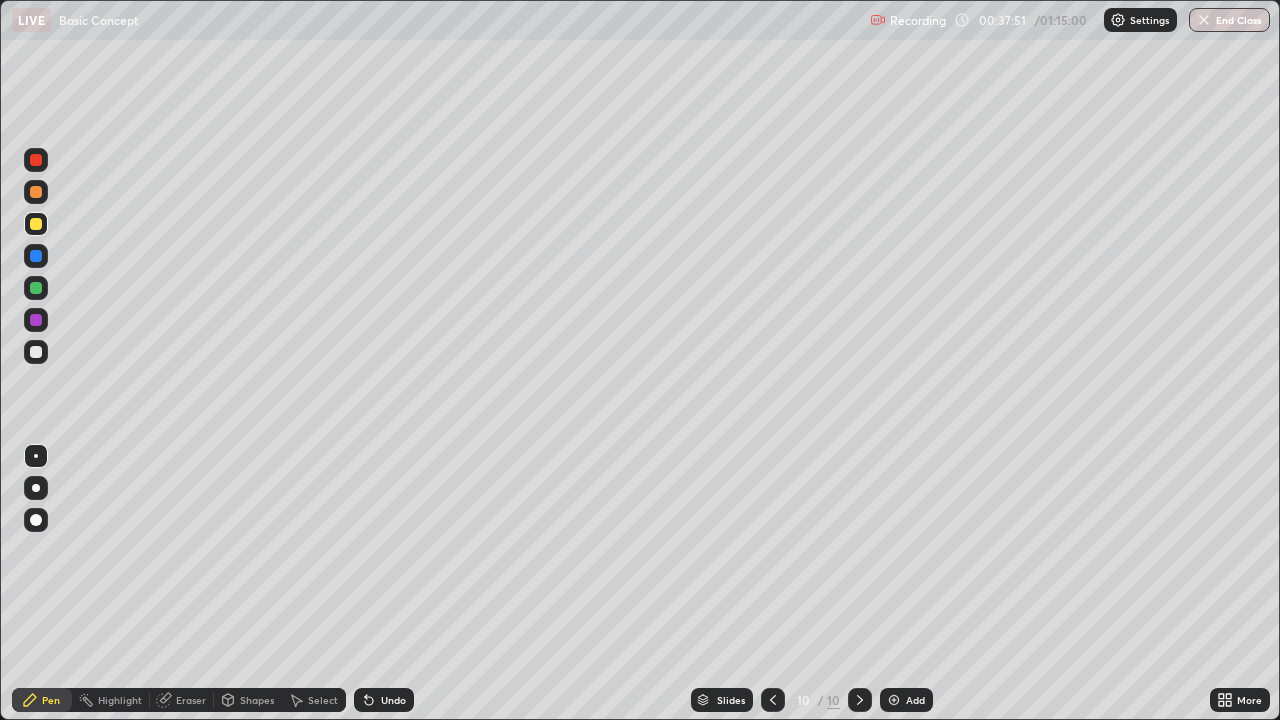 click at bounding box center (36, 352) 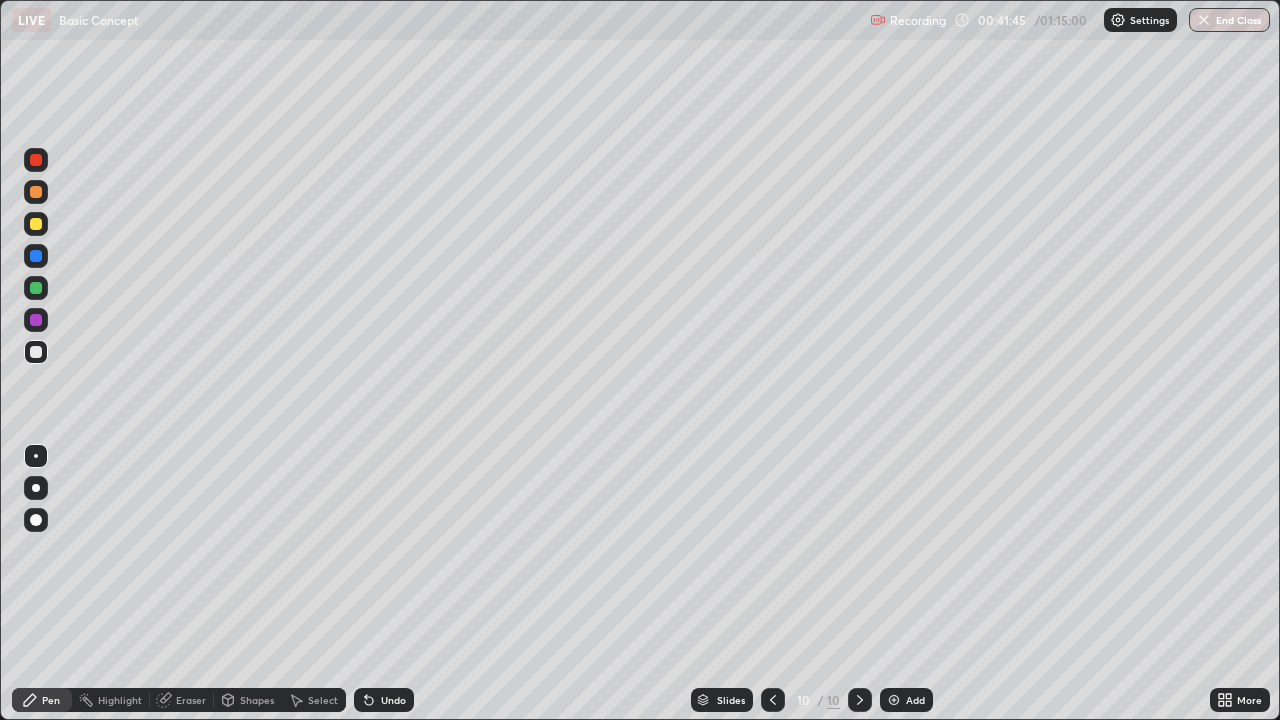 click on "Undo" at bounding box center [393, 700] 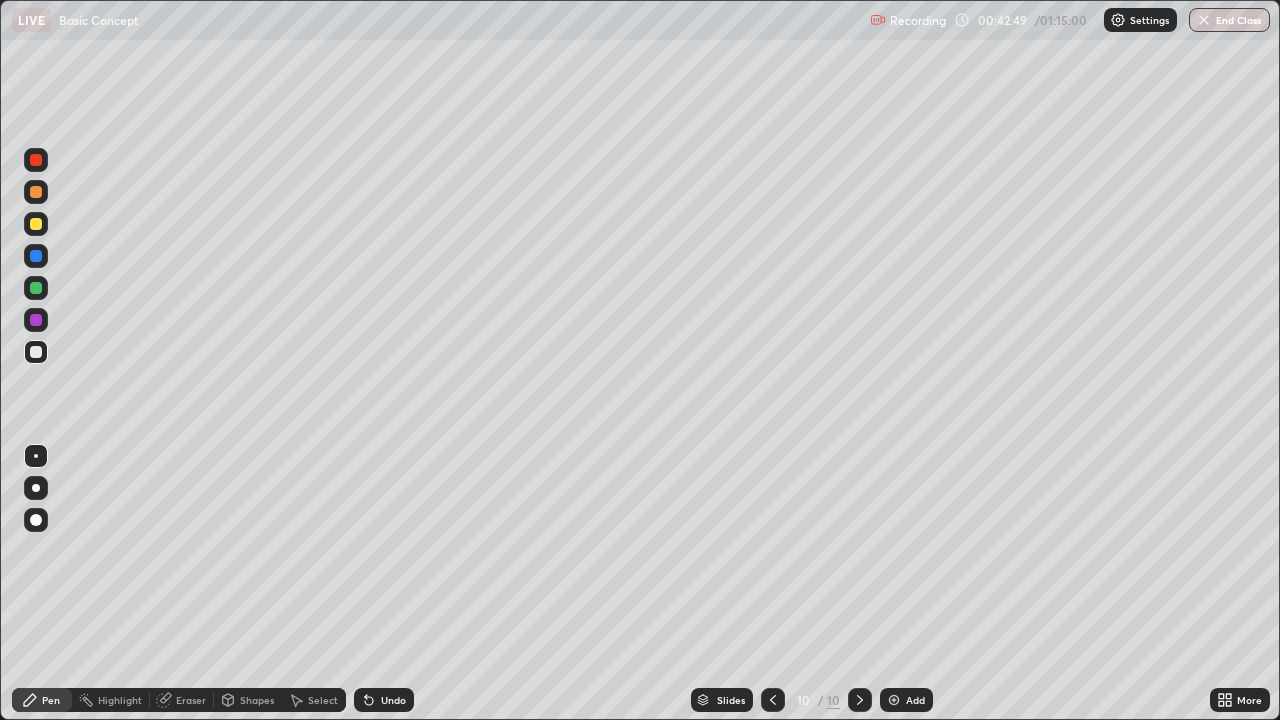 click on "Add" at bounding box center (906, 700) 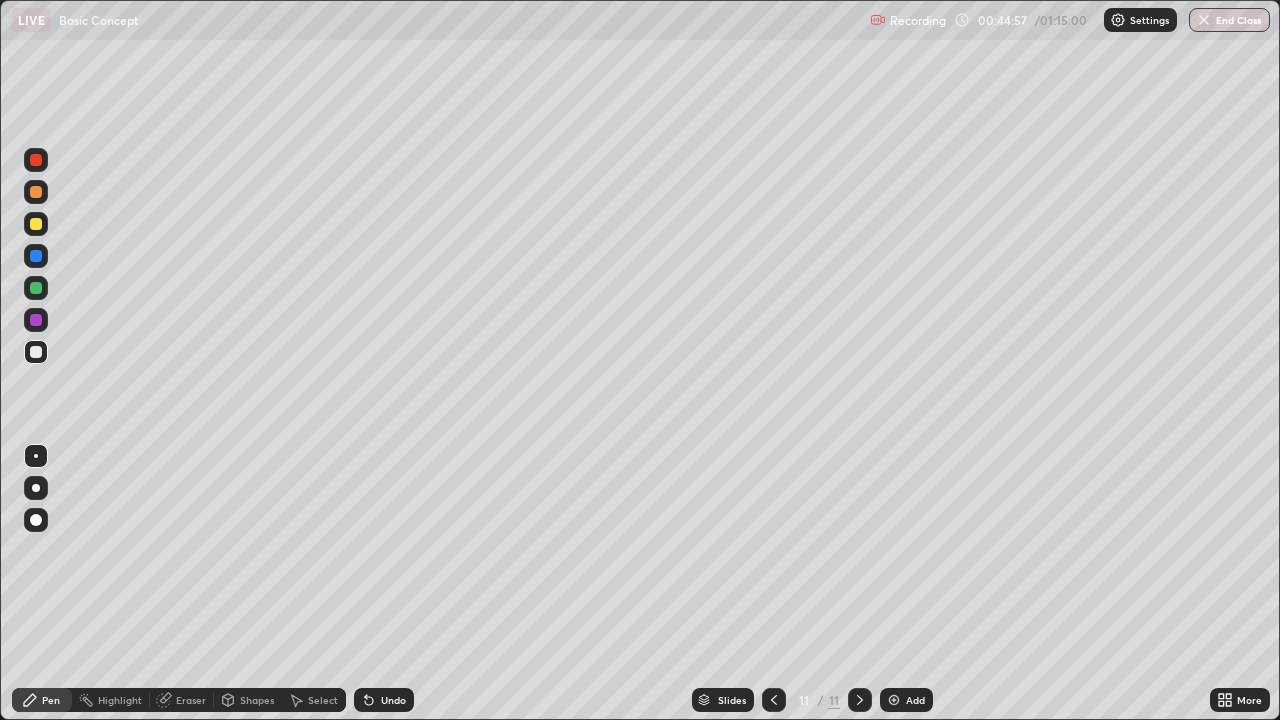 click on "Highlight" at bounding box center [111, 700] 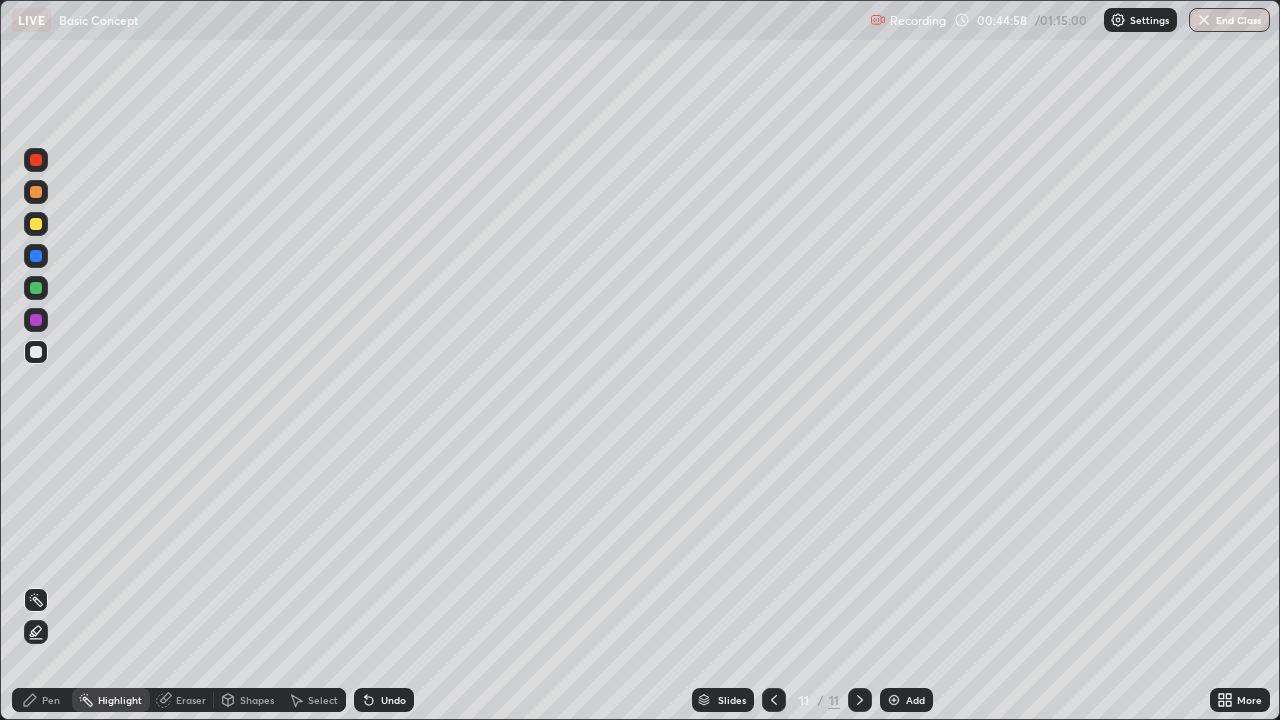 click on "Eraser" at bounding box center [191, 700] 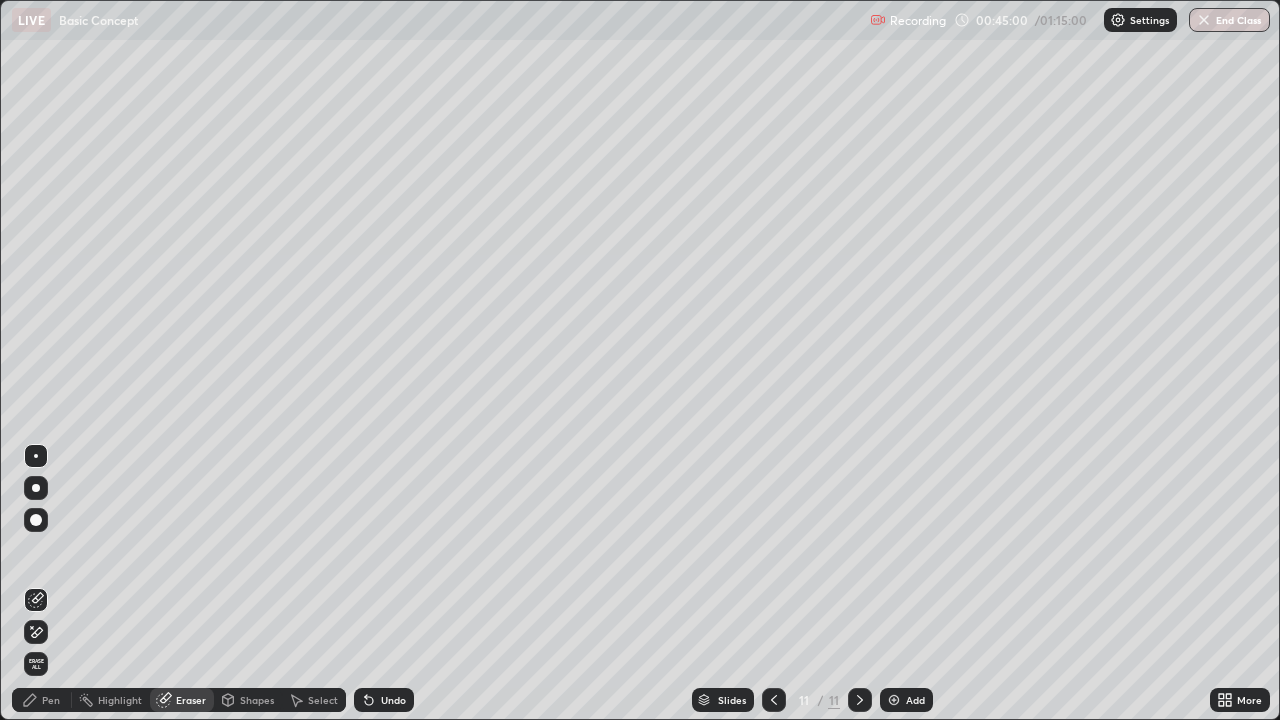 click on "Pen" at bounding box center (51, 700) 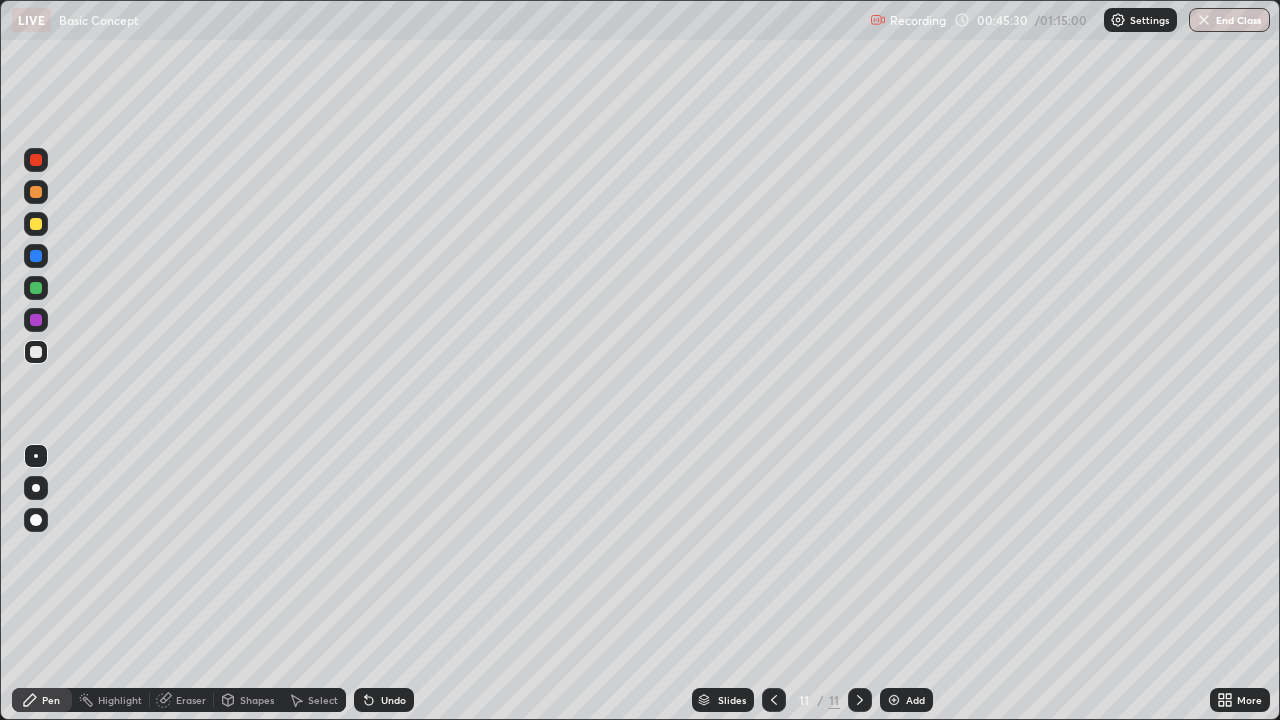 click 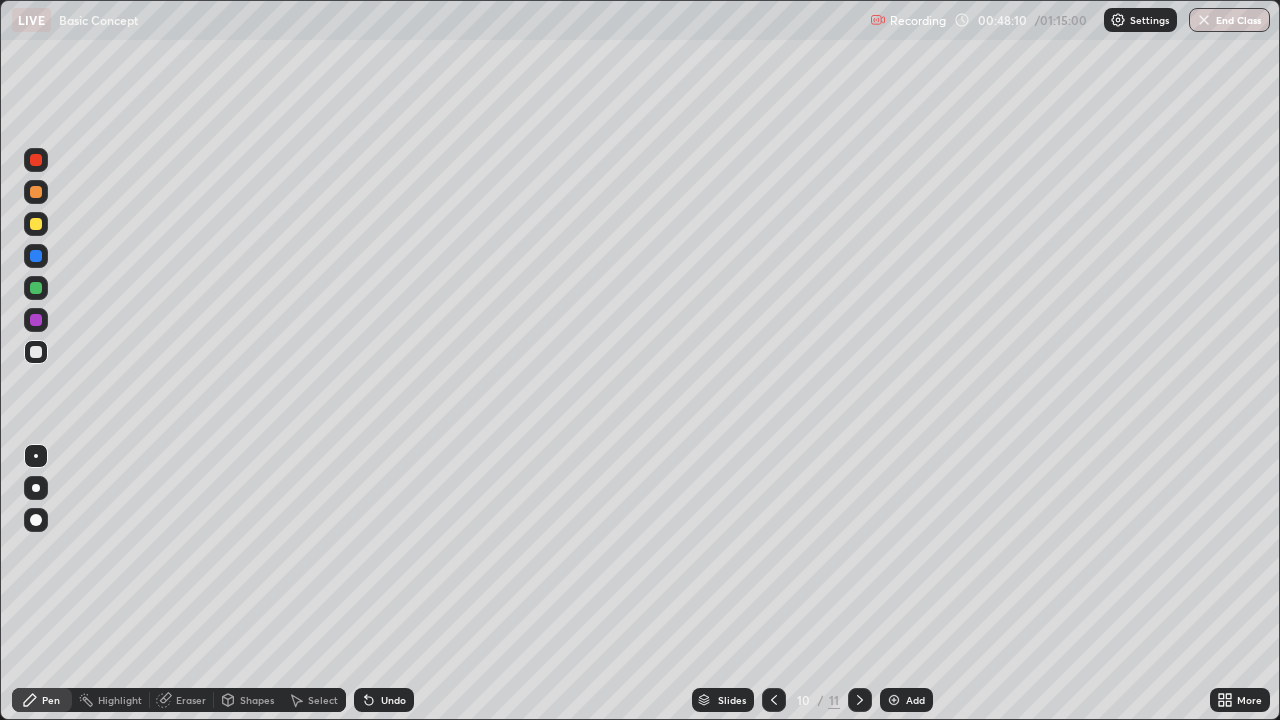 click 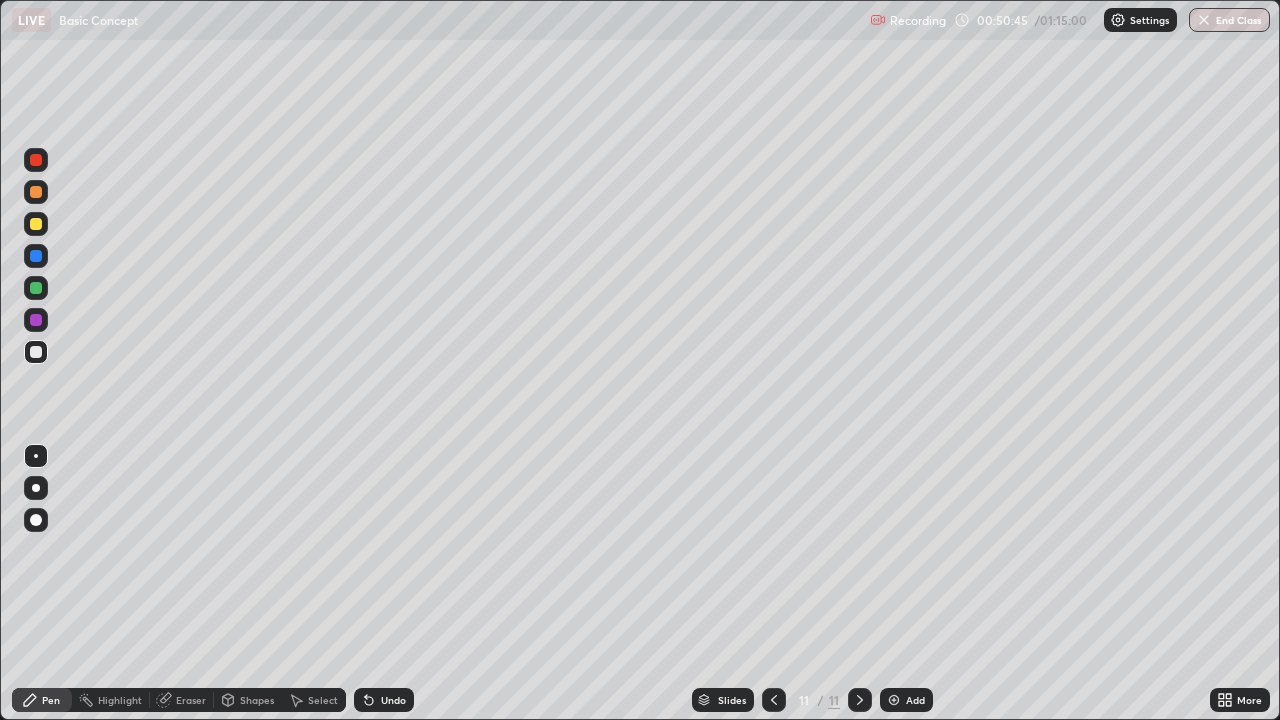 click on "Add" at bounding box center [906, 700] 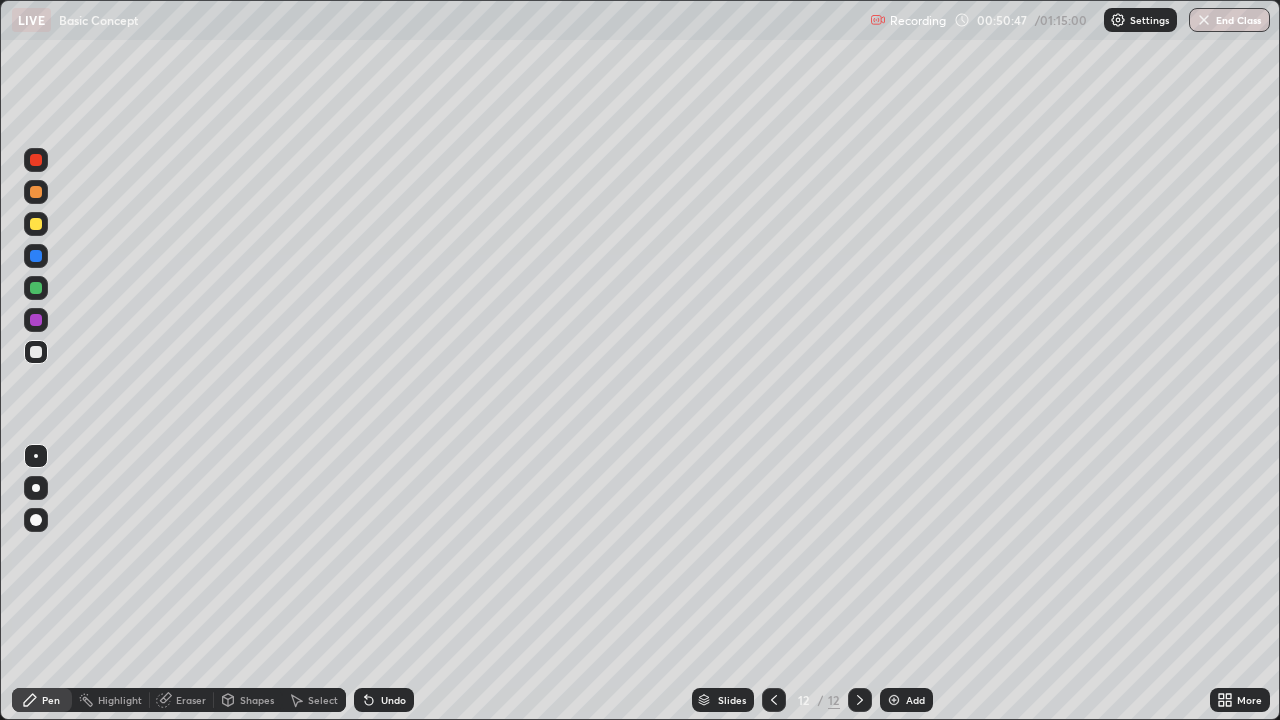 click at bounding box center (36, 224) 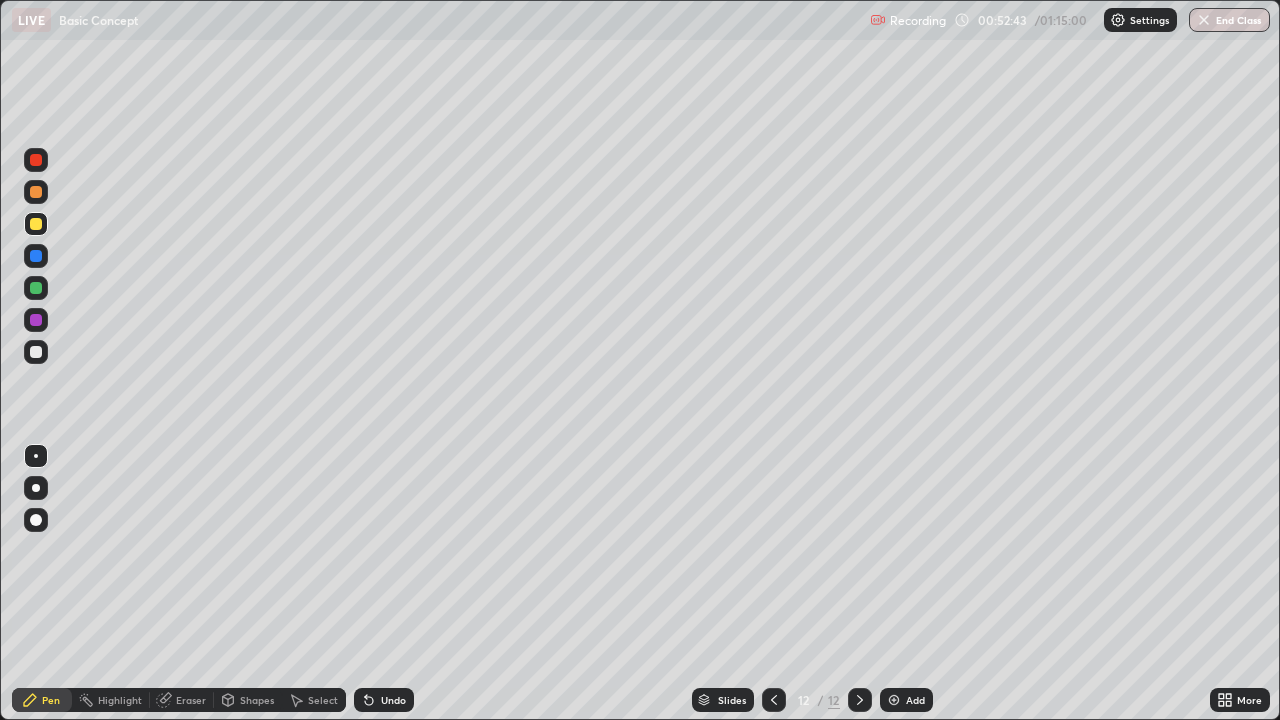 click on "Undo" at bounding box center [384, 700] 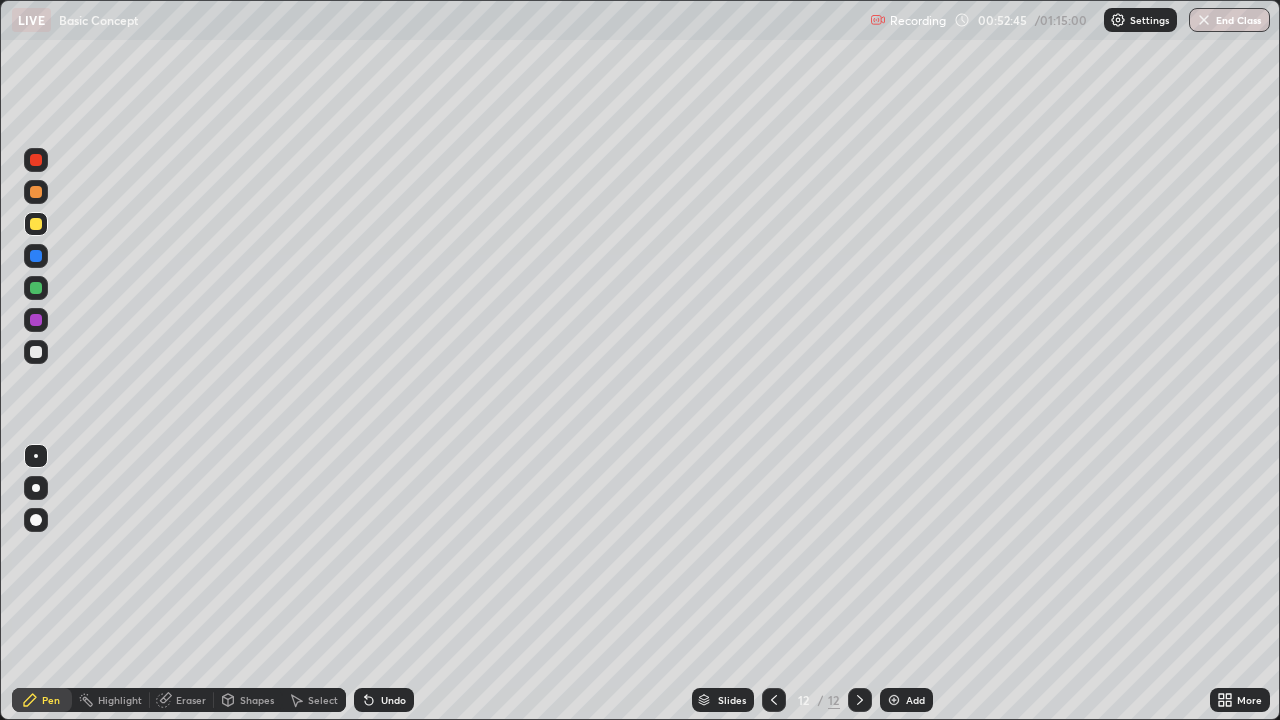 click at bounding box center (36, 352) 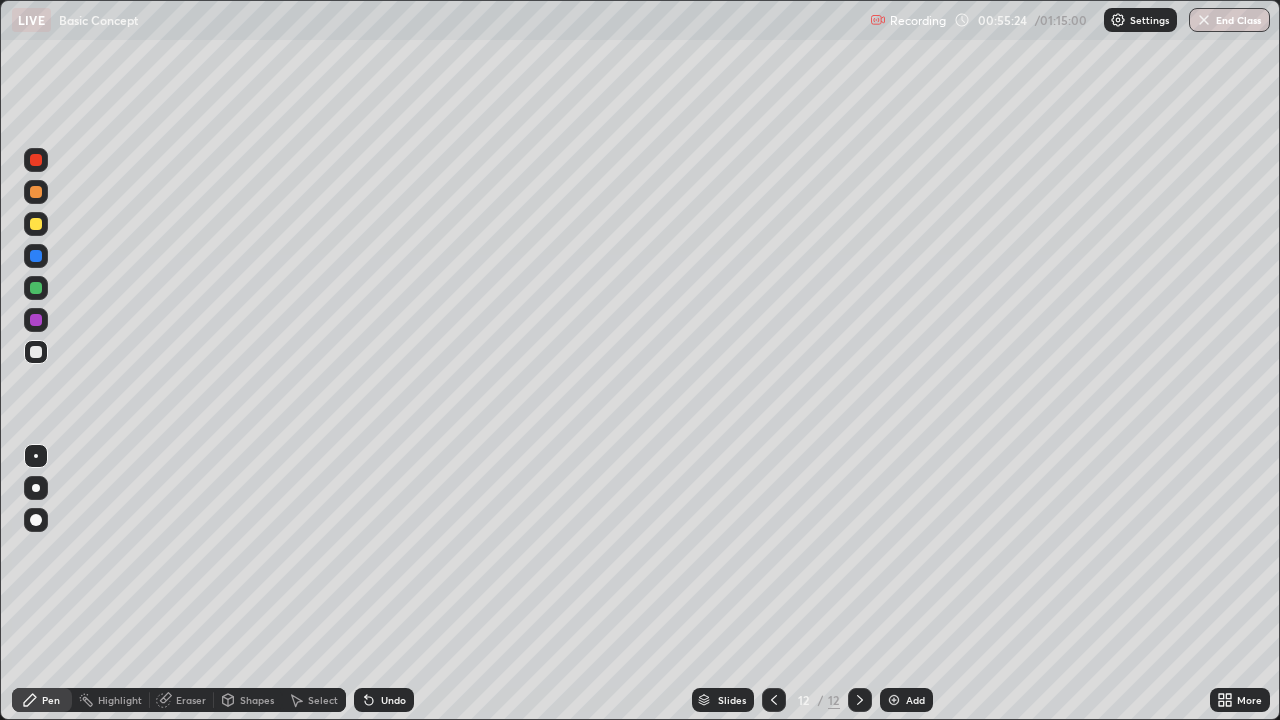 click on "Add" at bounding box center [906, 700] 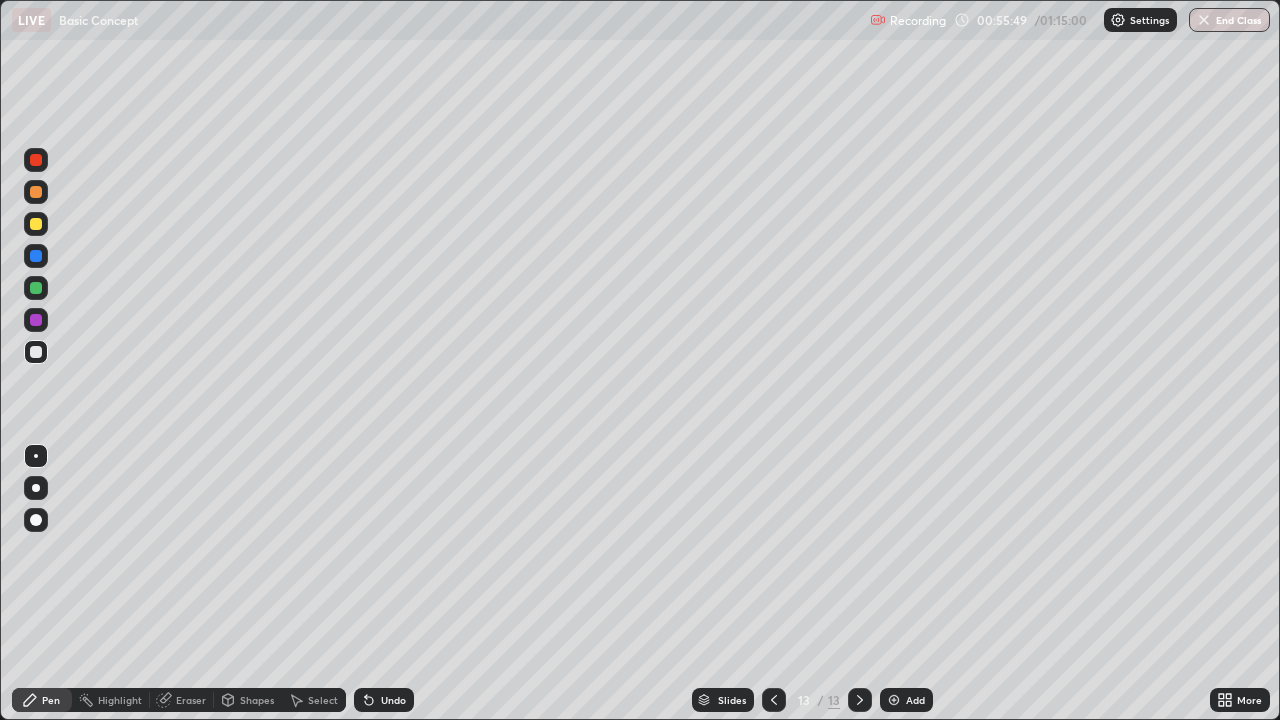 click on "Undo" at bounding box center [393, 700] 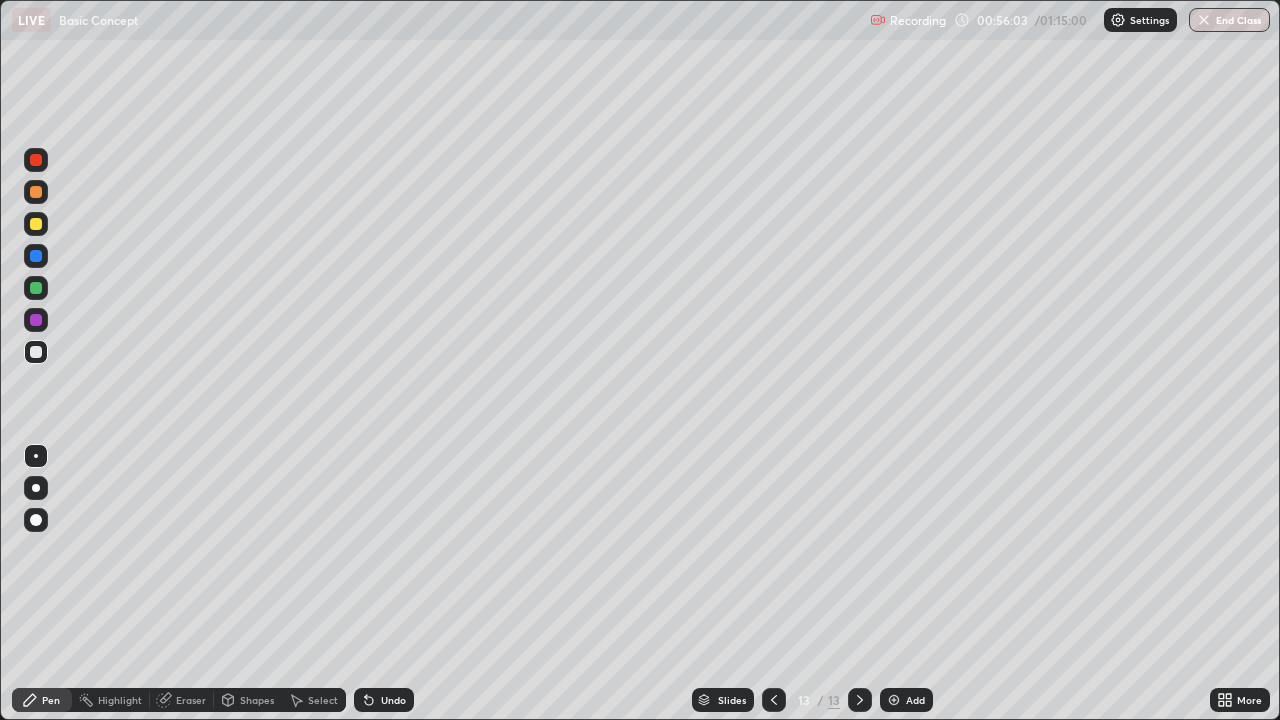 click on "Undo" at bounding box center [393, 700] 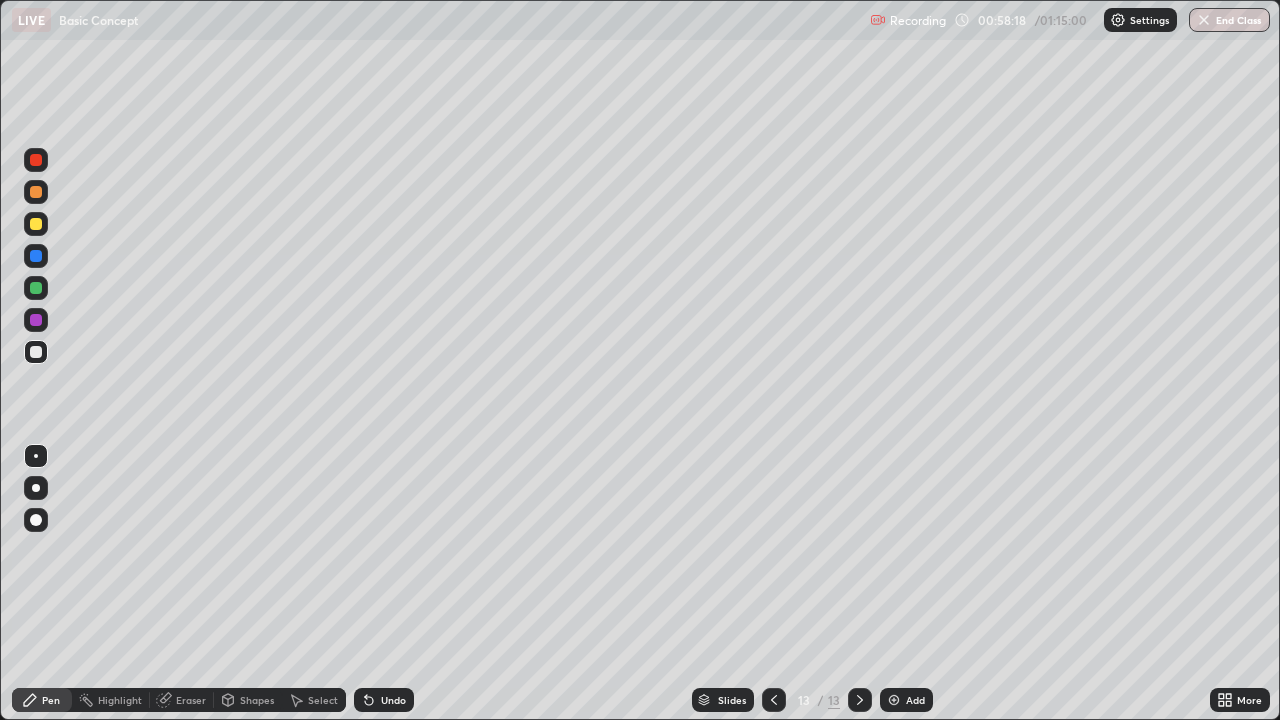 click at bounding box center [894, 700] 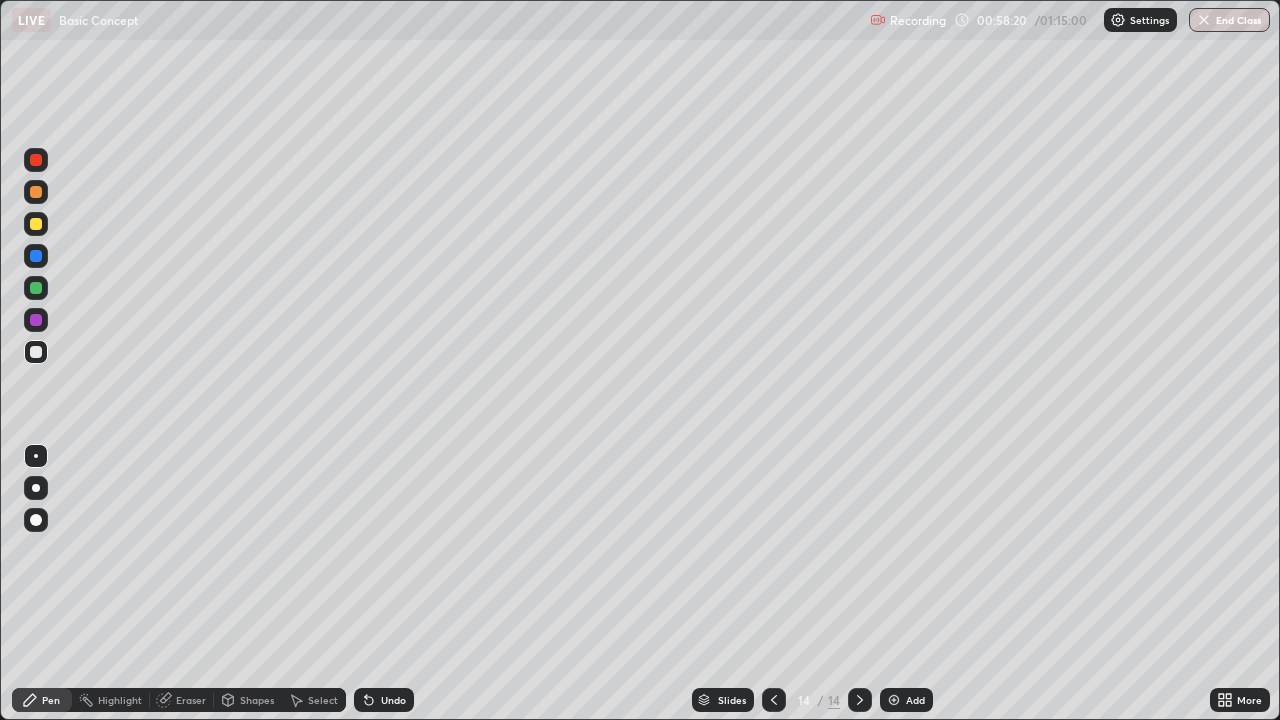 click at bounding box center (36, 224) 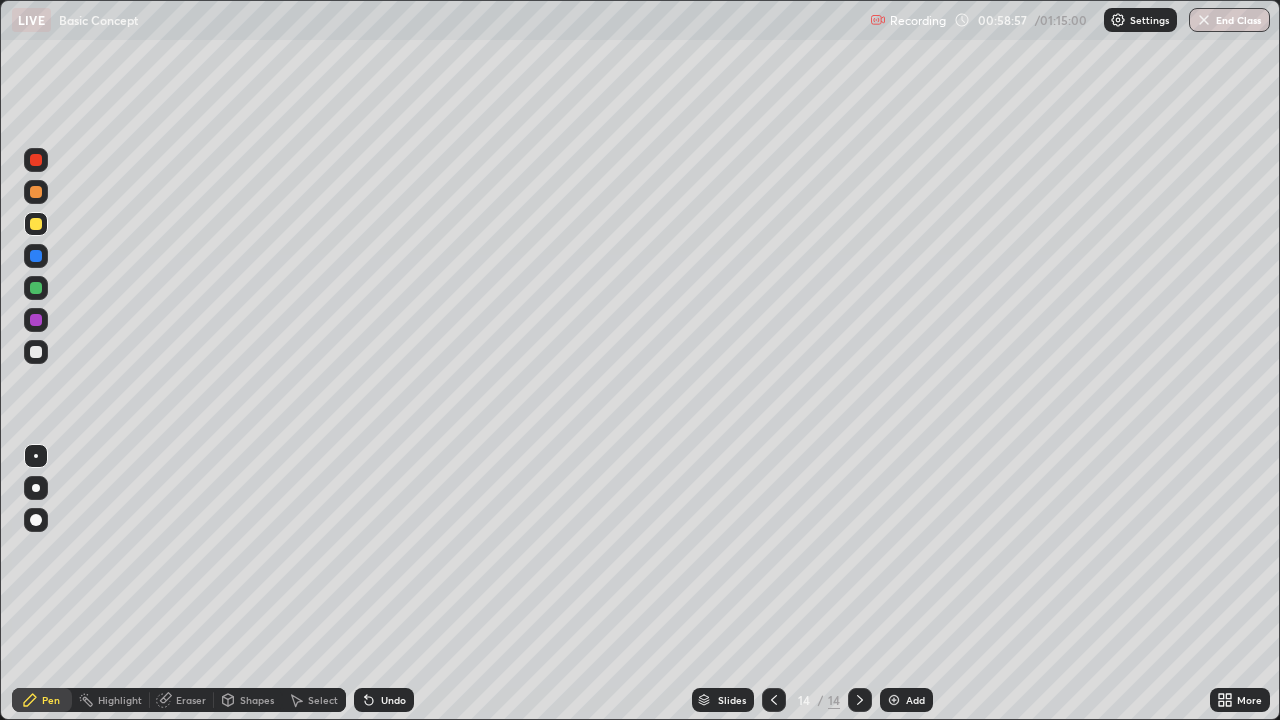 click at bounding box center [36, 352] 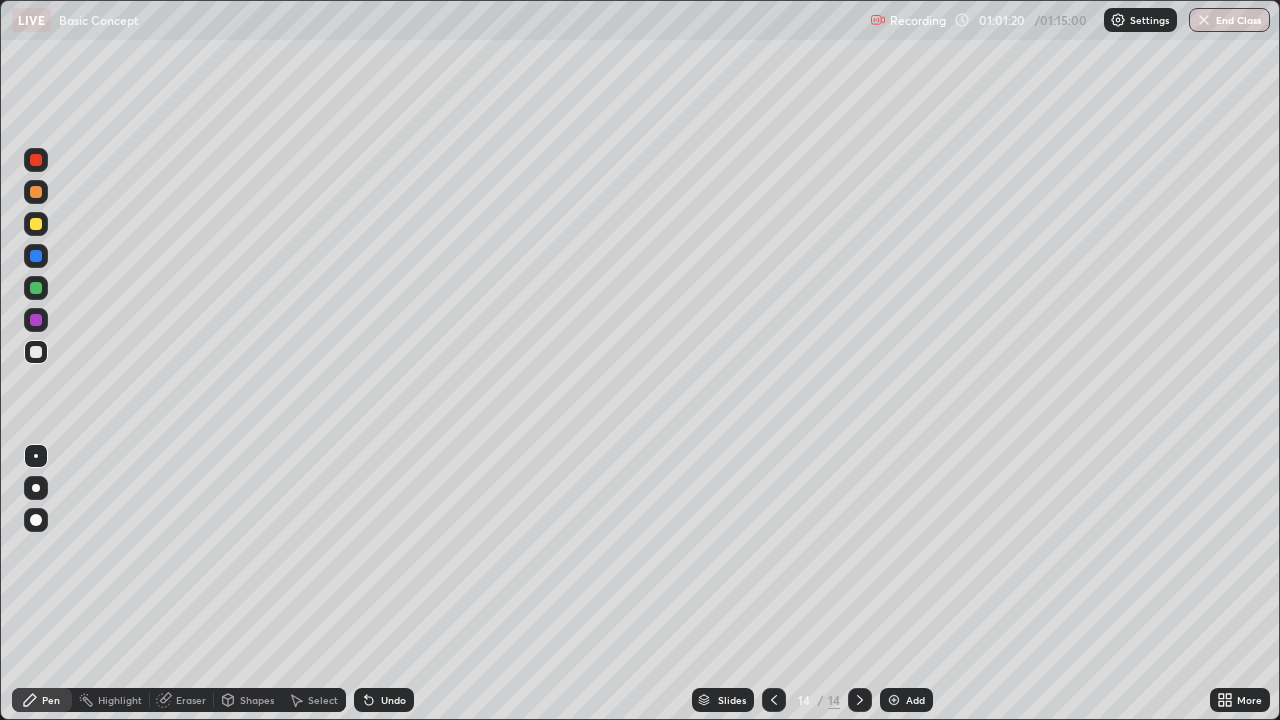 click on "Add" at bounding box center (906, 700) 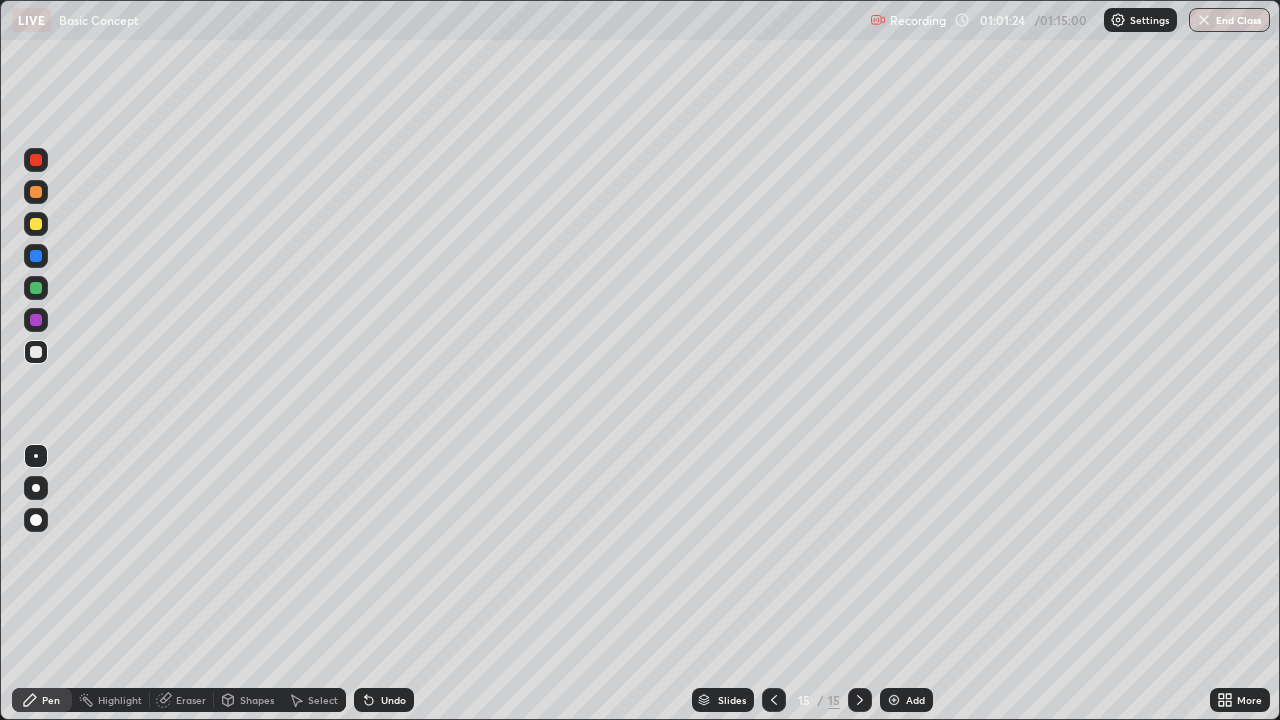 click on "Undo" at bounding box center [393, 700] 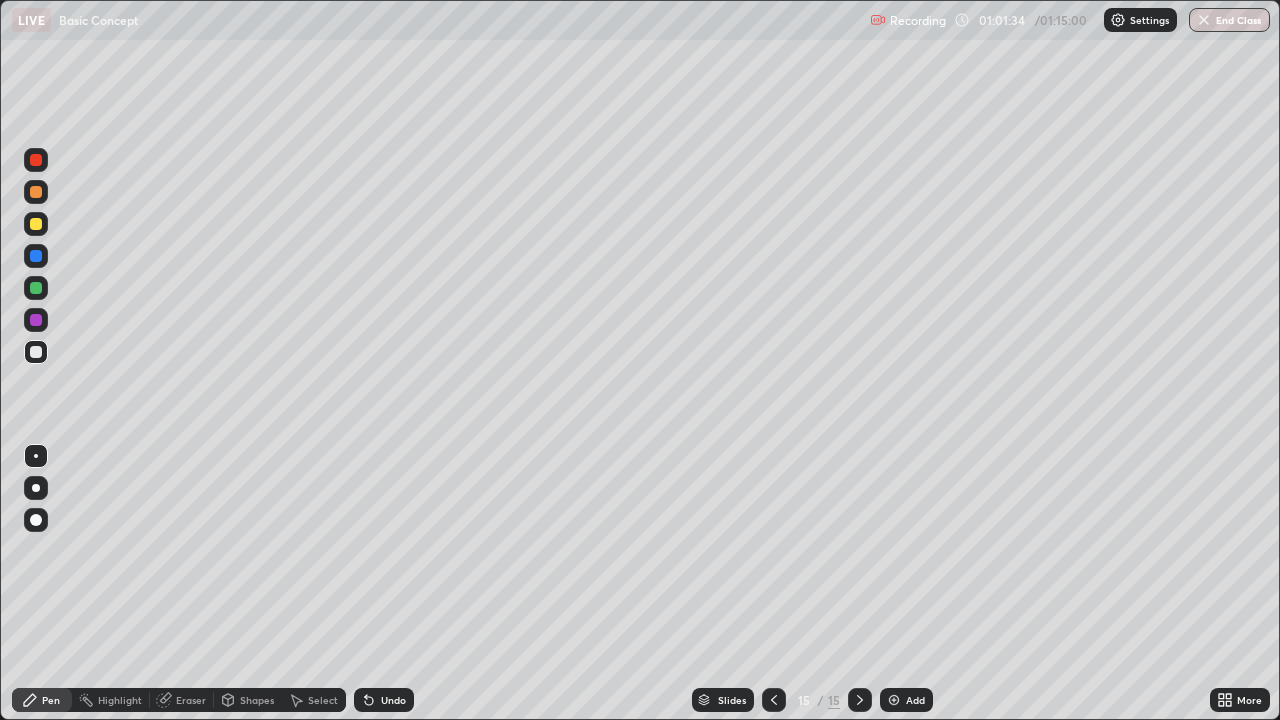 click 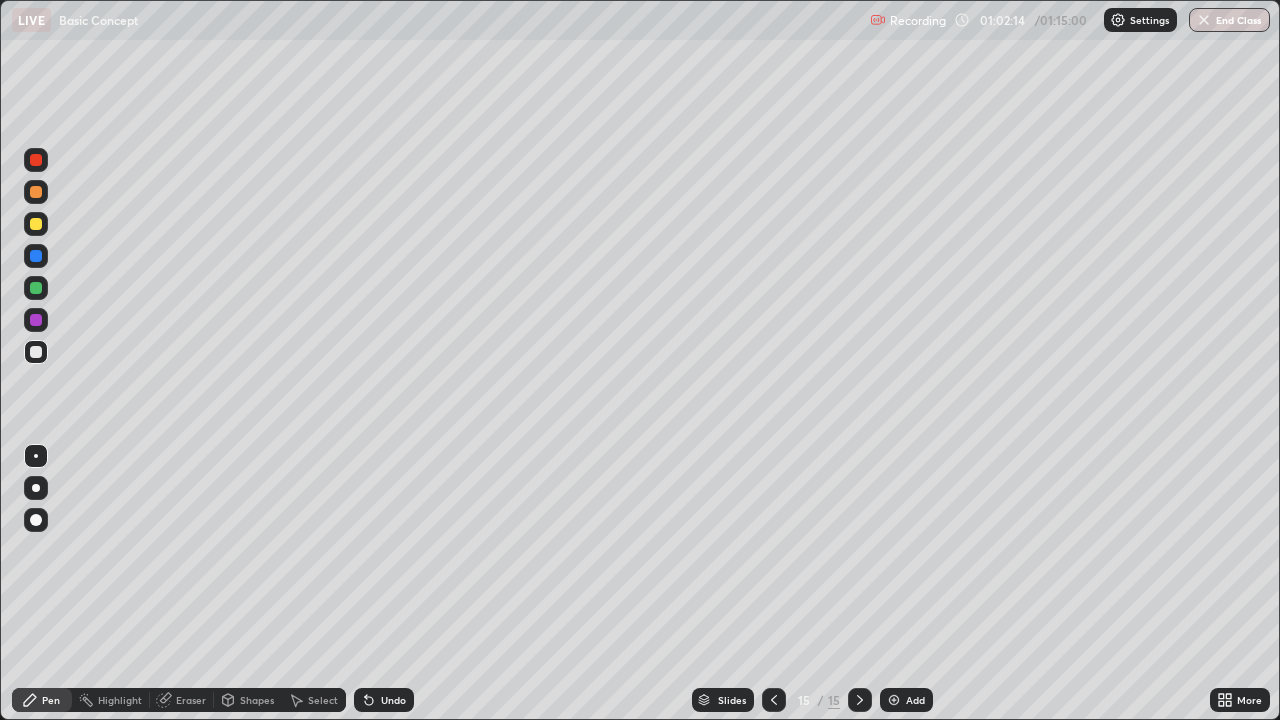 click on "Undo" at bounding box center (393, 700) 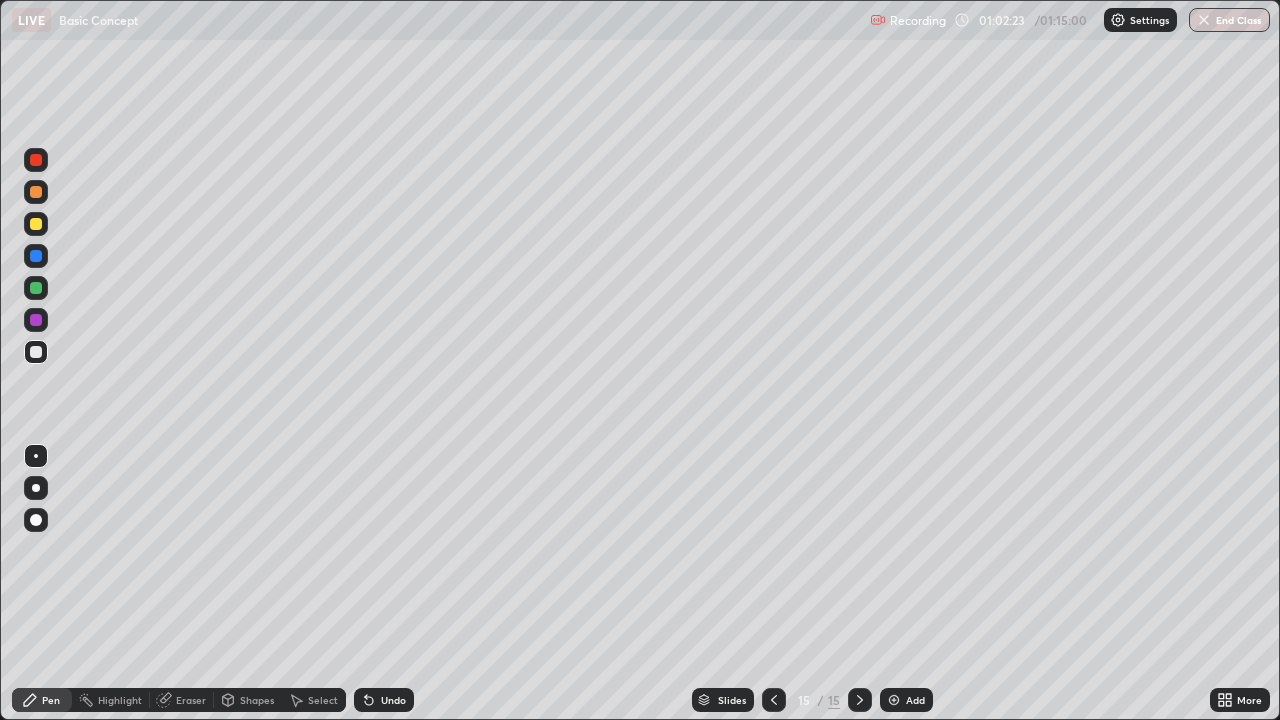 click on "Undo" at bounding box center (393, 700) 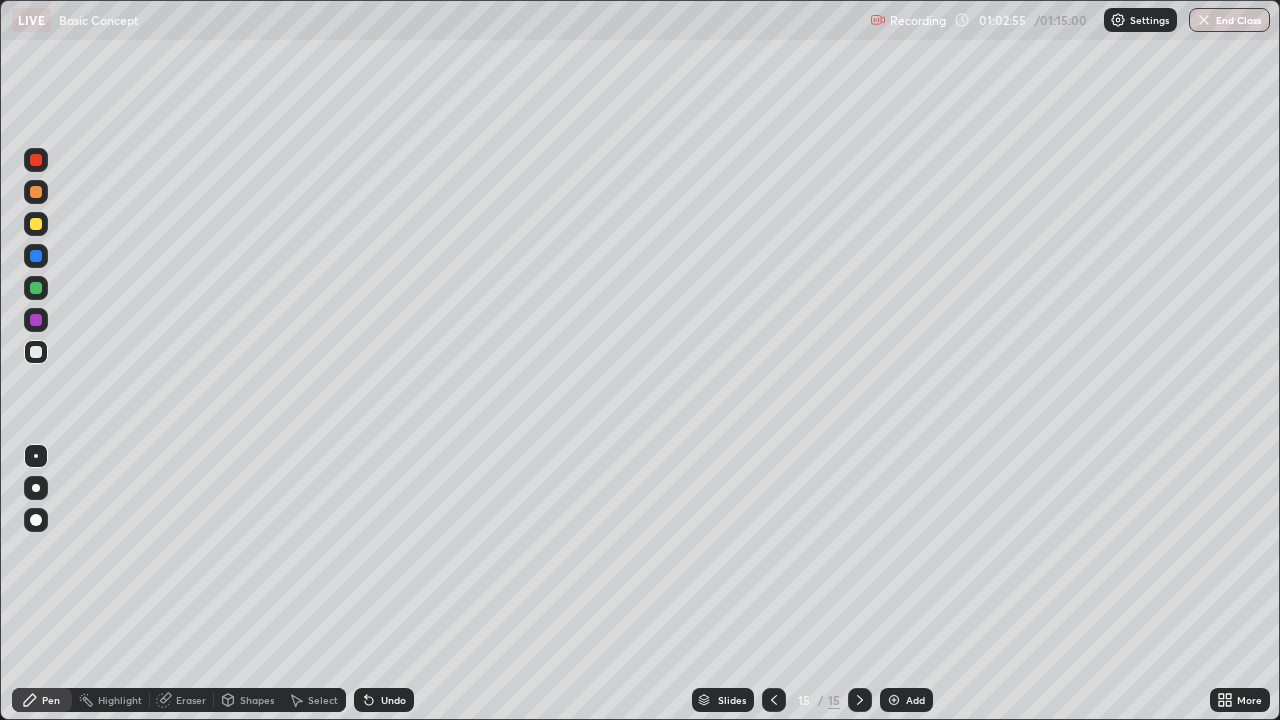 click on "Undo" at bounding box center (393, 700) 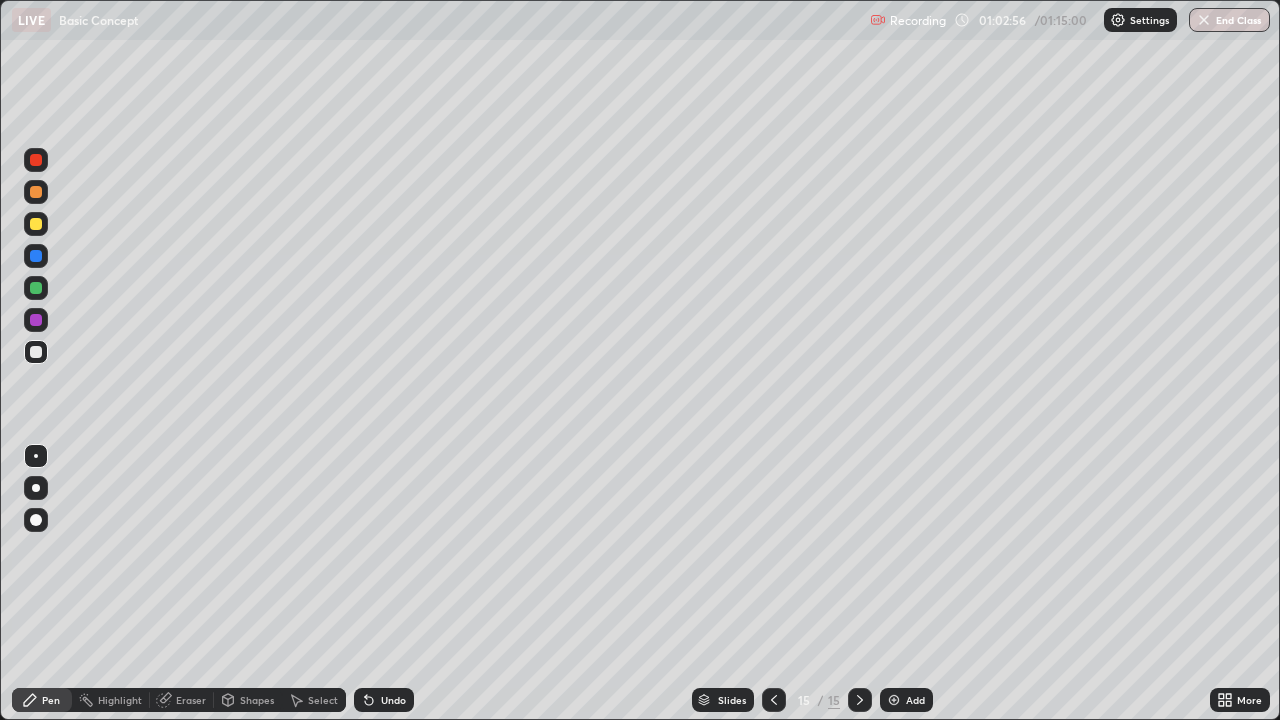 click on "Undo" at bounding box center [393, 700] 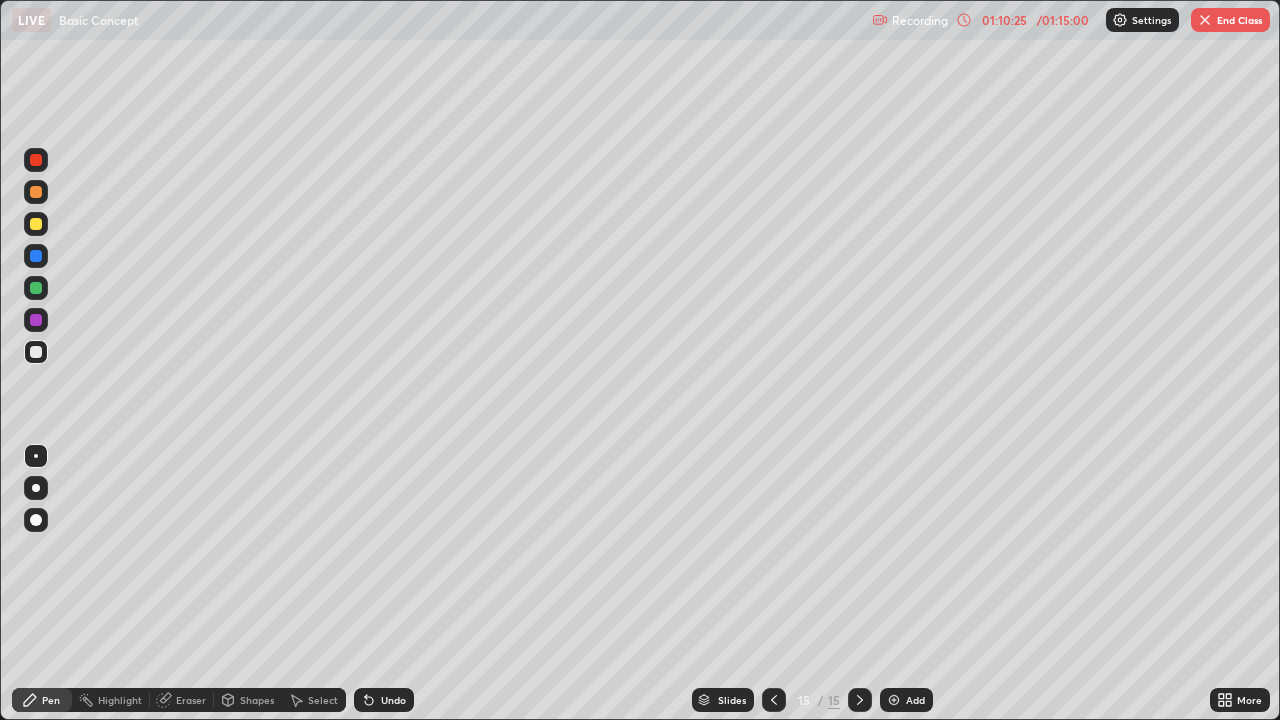 click at bounding box center (1205, 20) 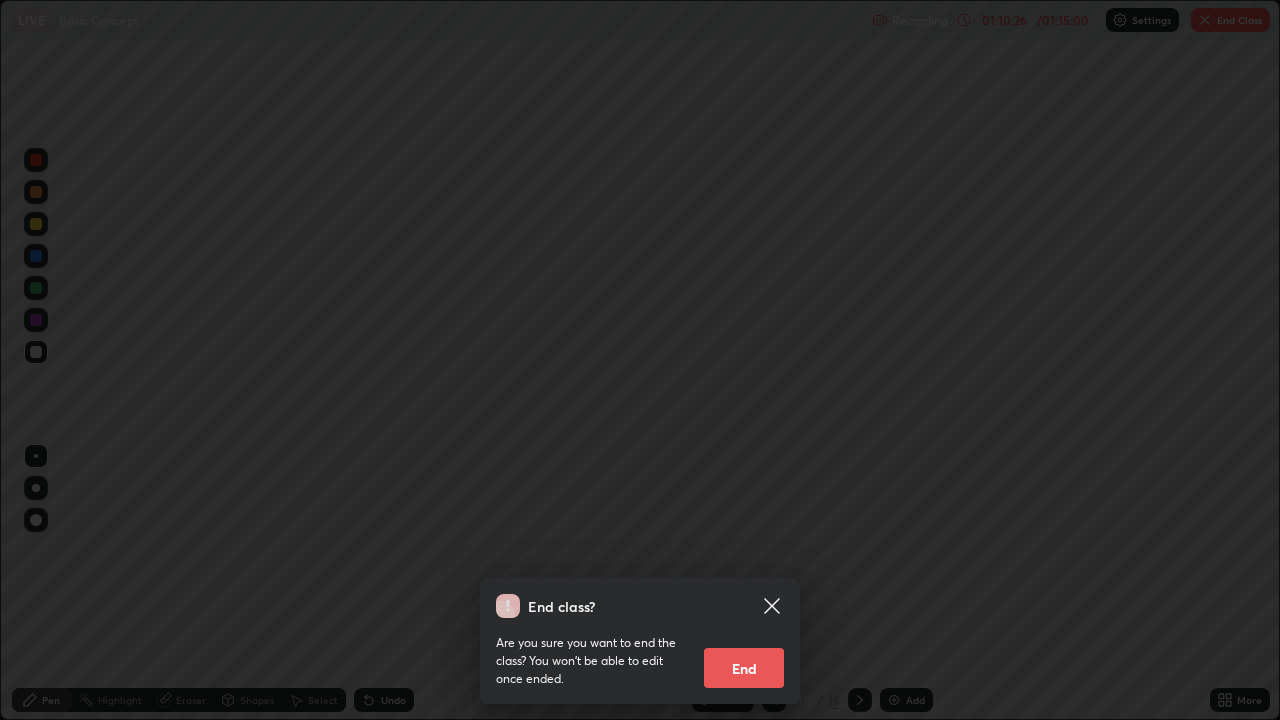 click on "End" at bounding box center (744, 668) 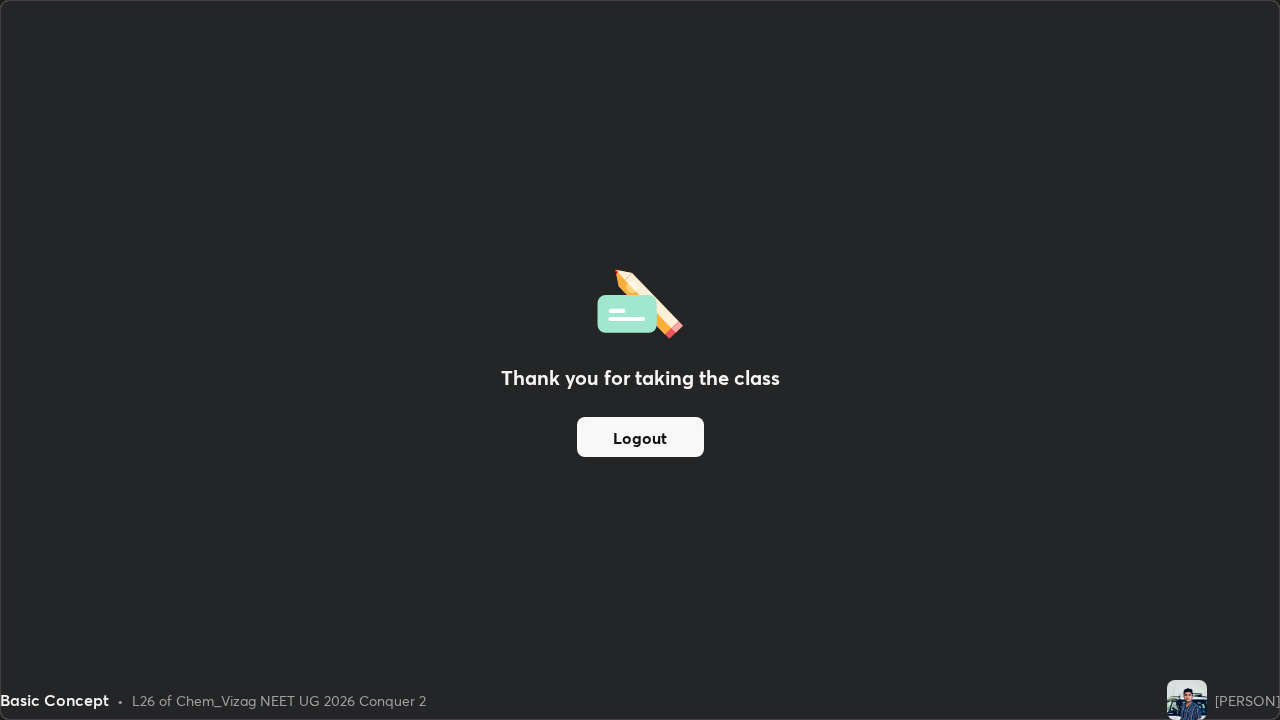 click on "Logout" at bounding box center (640, 437) 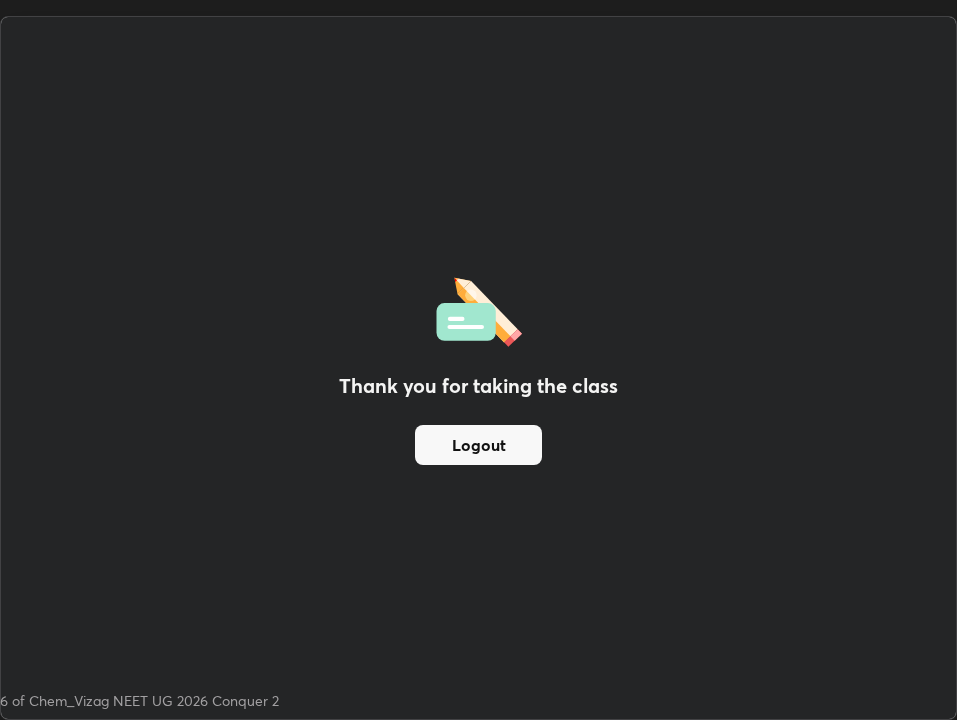 scroll, scrollTop: 720, scrollLeft: 957, axis: both 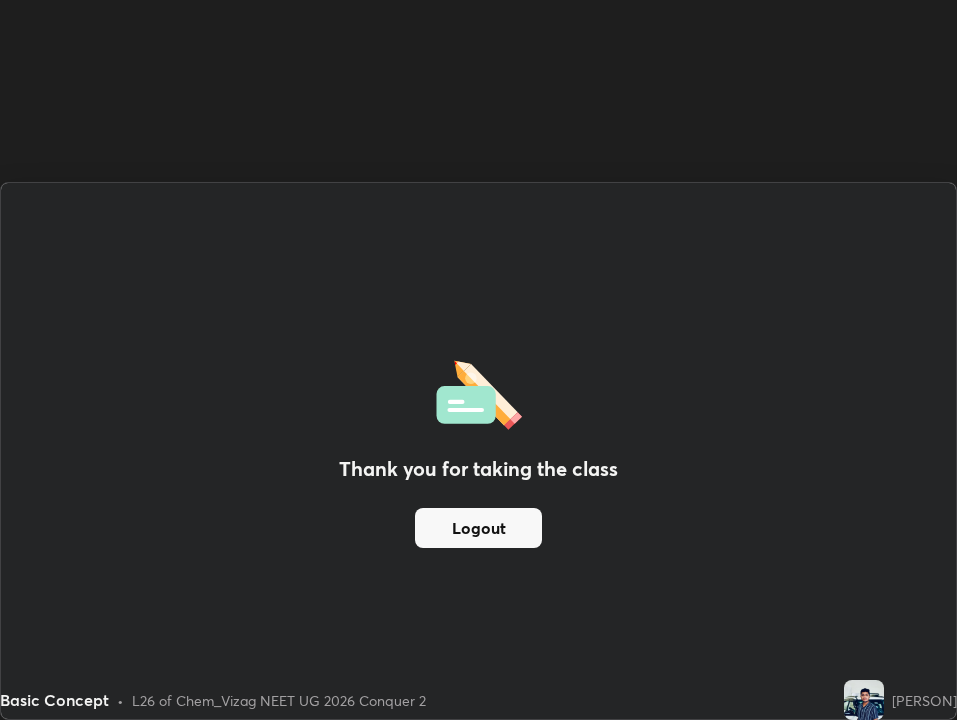 click on "Thank you for taking the class Logout" at bounding box center (478, 451) 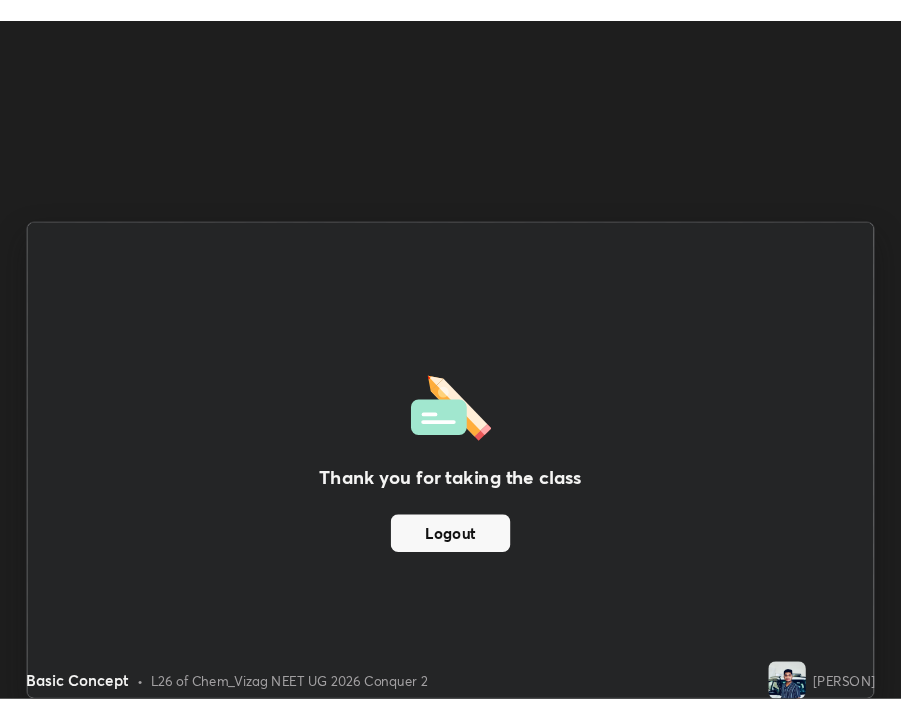 scroll, scrollTop: 720, scrollLeft: 901, axis: both 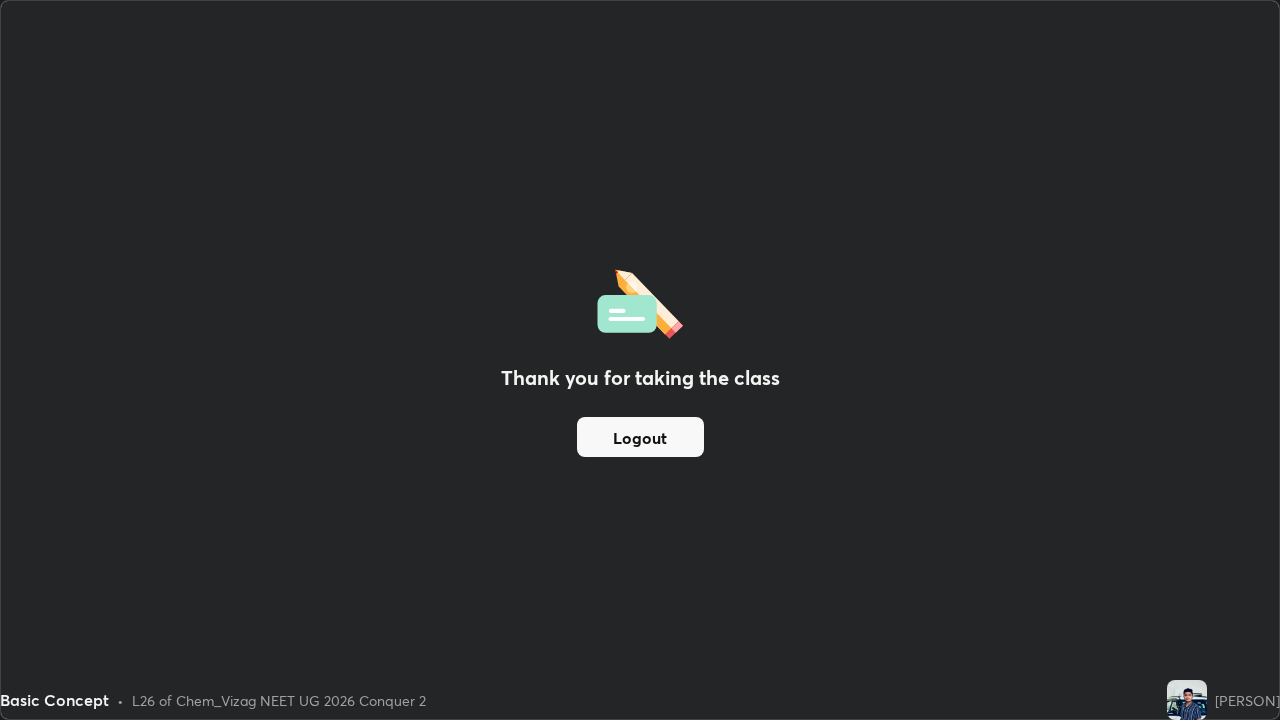 click on "Thank you for taking the class Logout" at bounding box center (640, 360) 